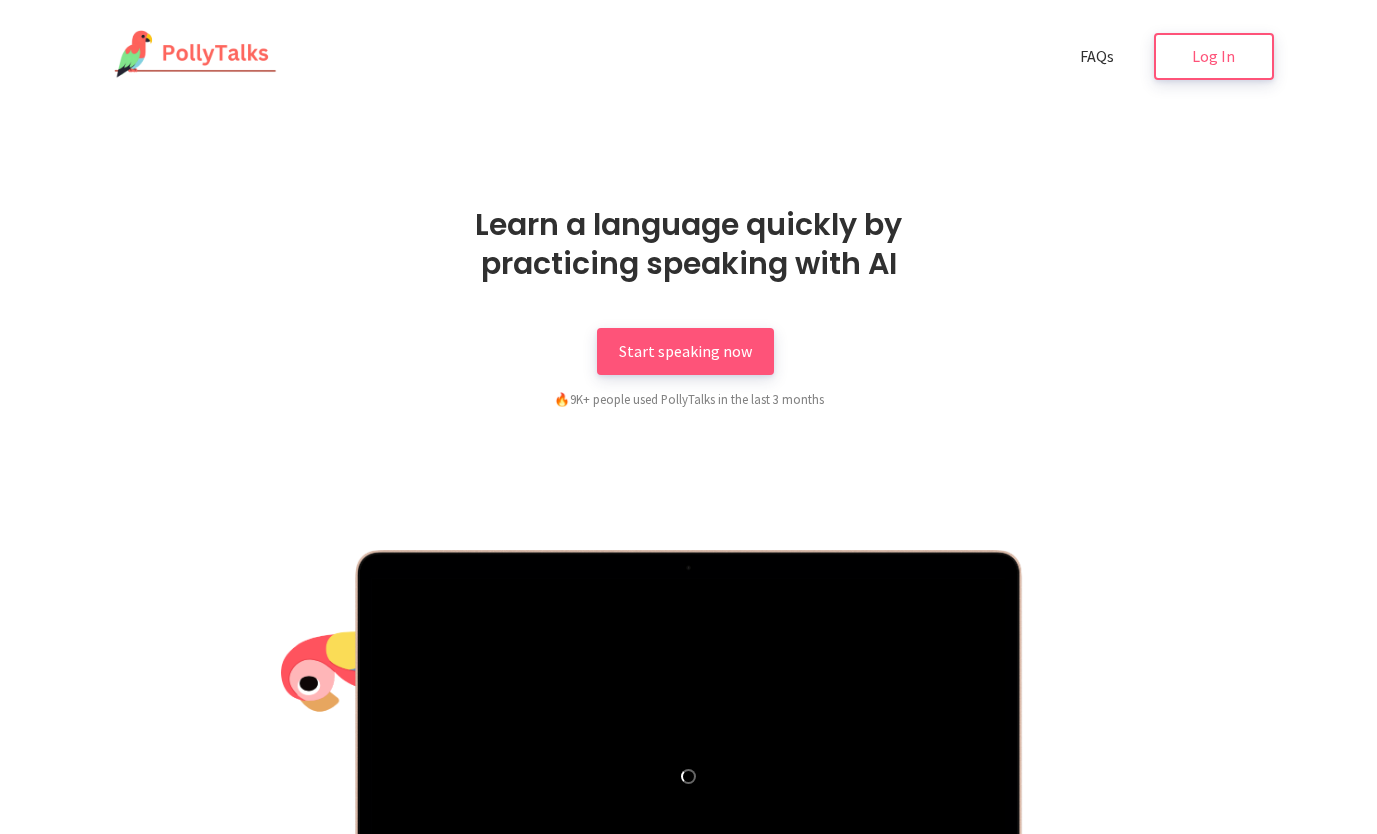 scroll, scrollTop: 0, scrollLeft: 0, axis: both 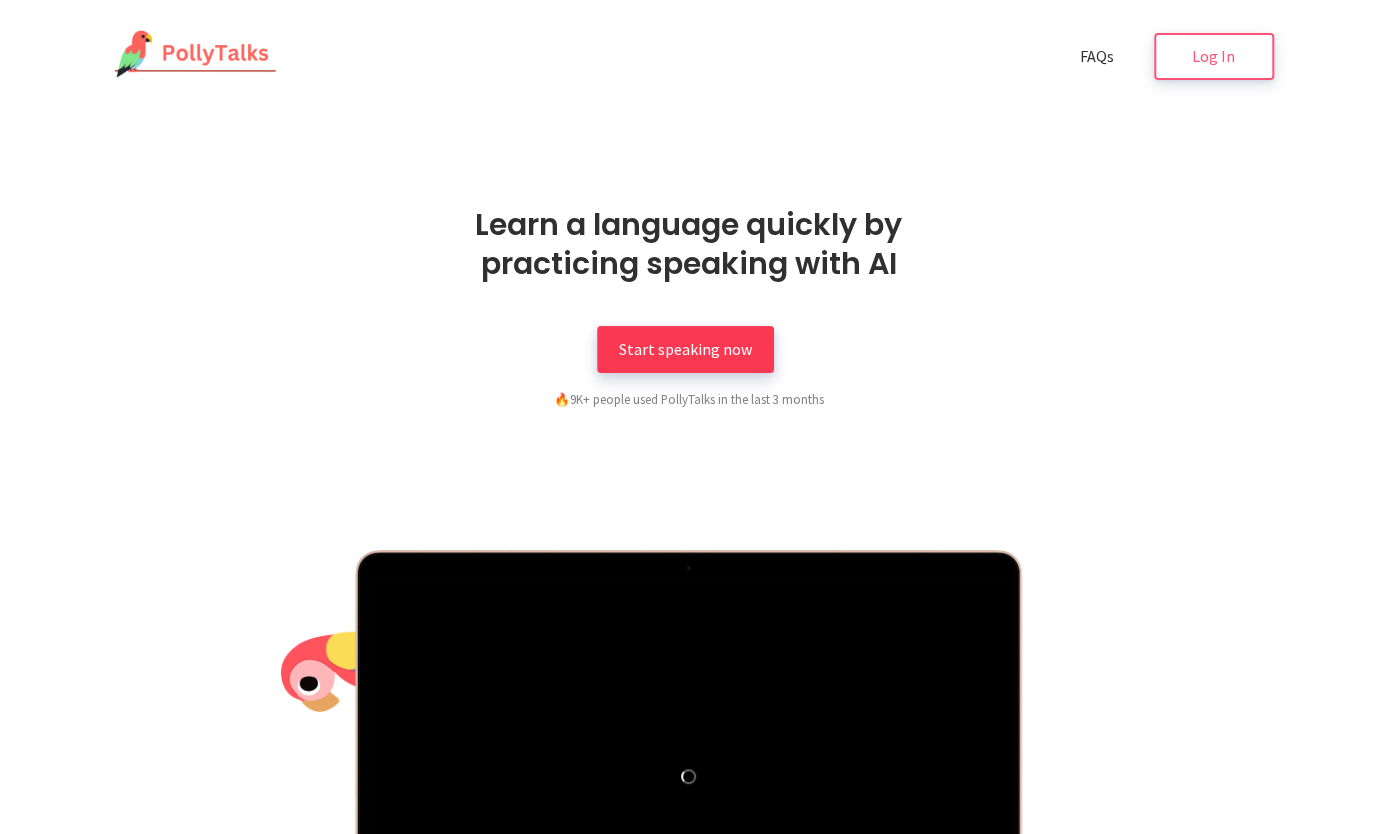 click on "Start speaking now" at bounding box center (685, 349) 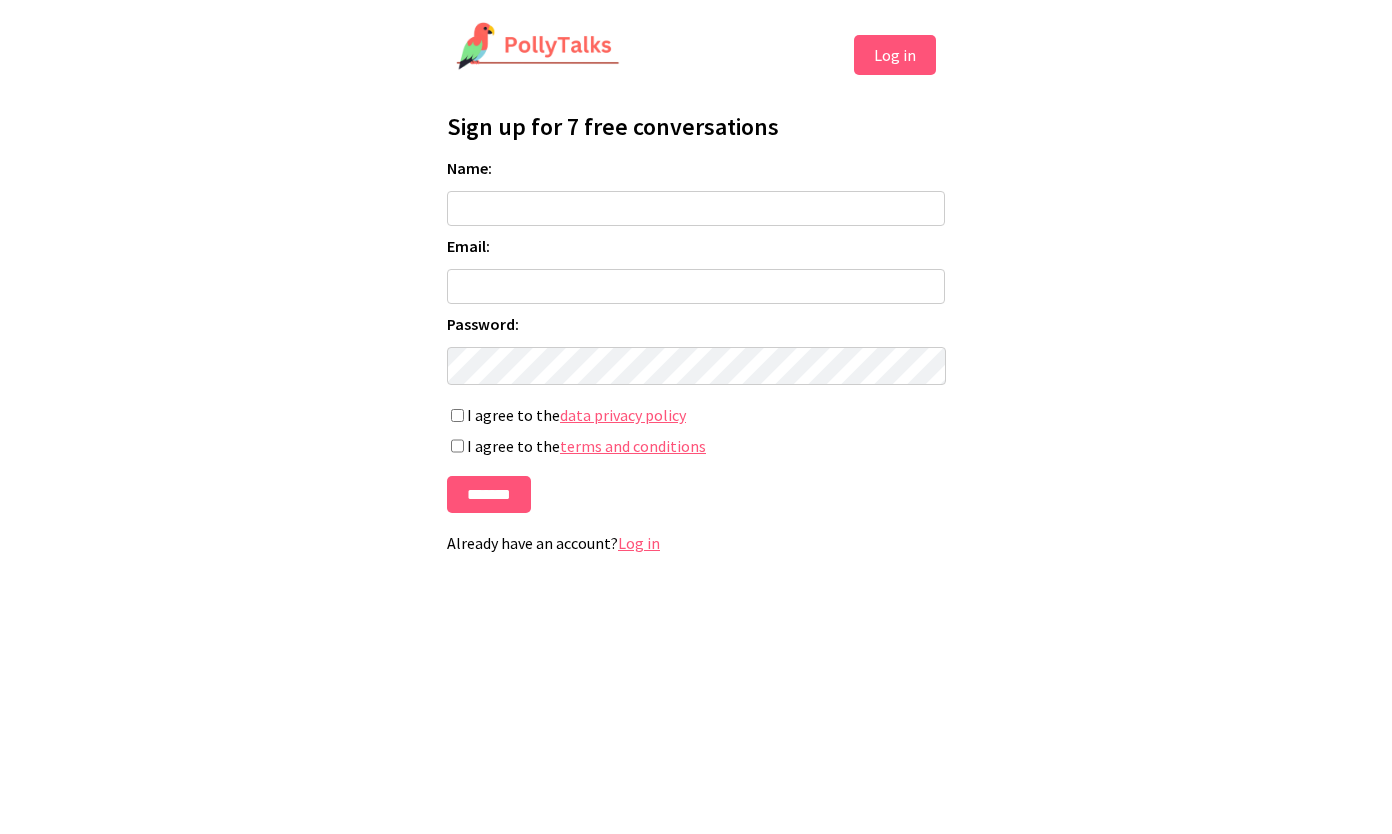 scroll, scrollTop: 0, scrollLeft: 0, axis: both 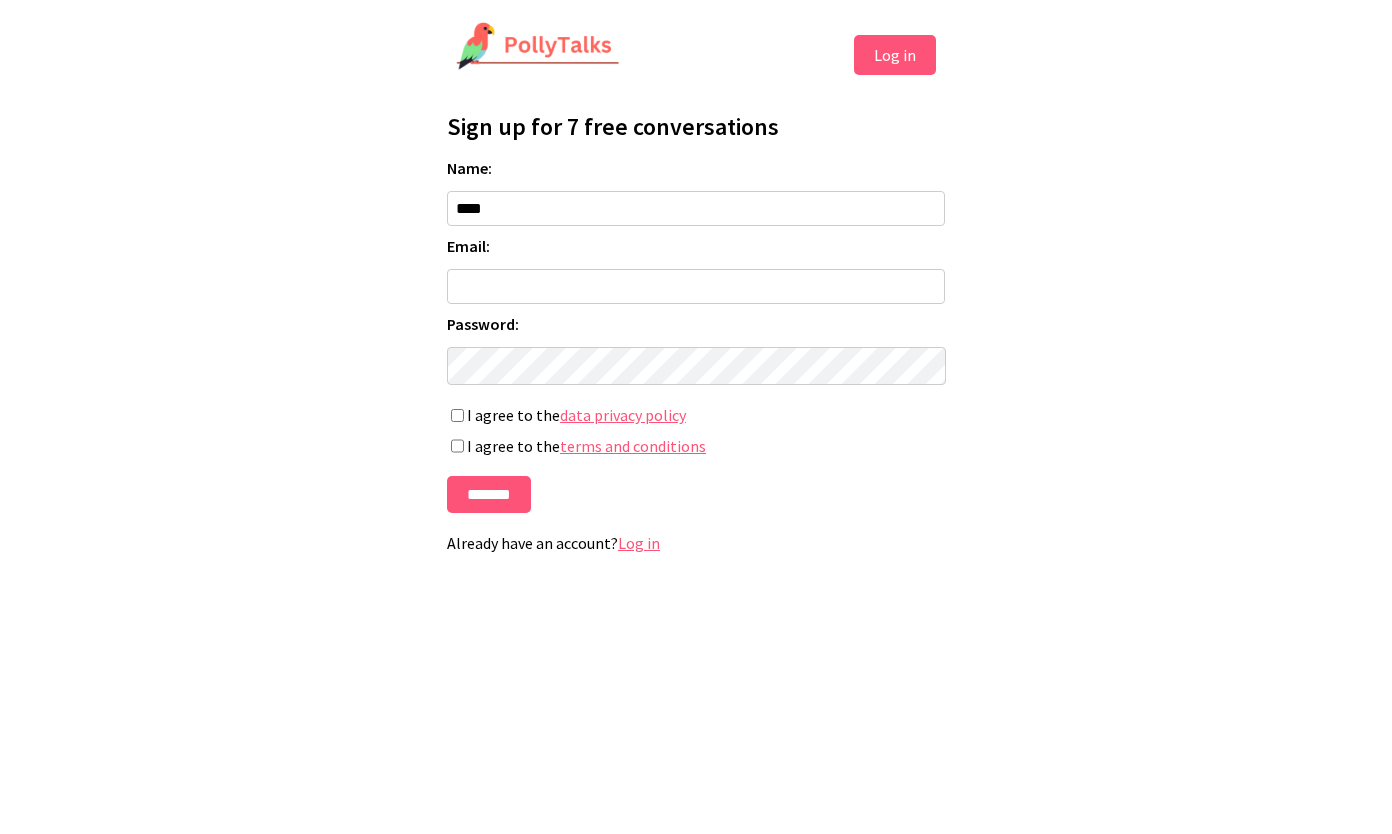 type on "***" 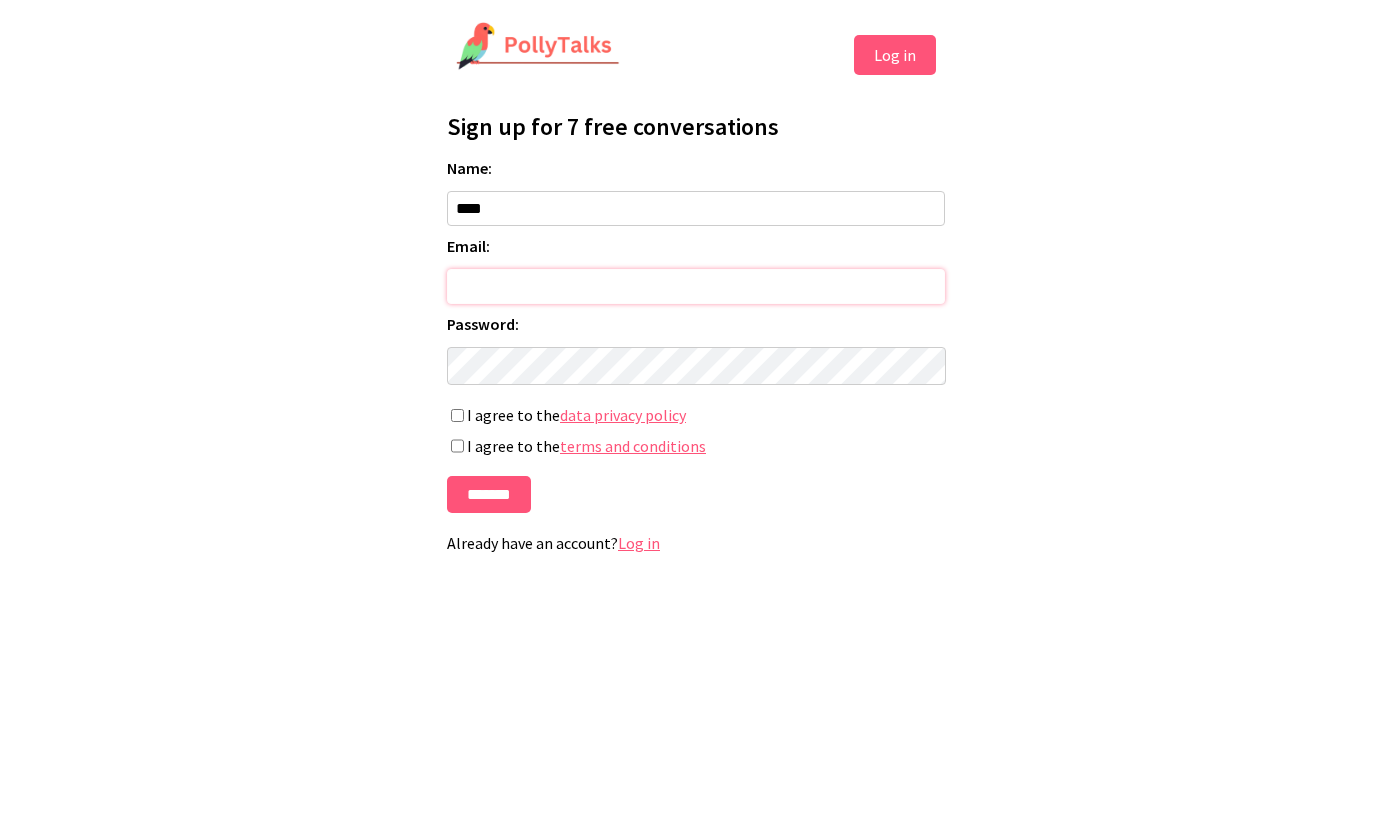 click on "Email:" at bounding box center [696, 286] 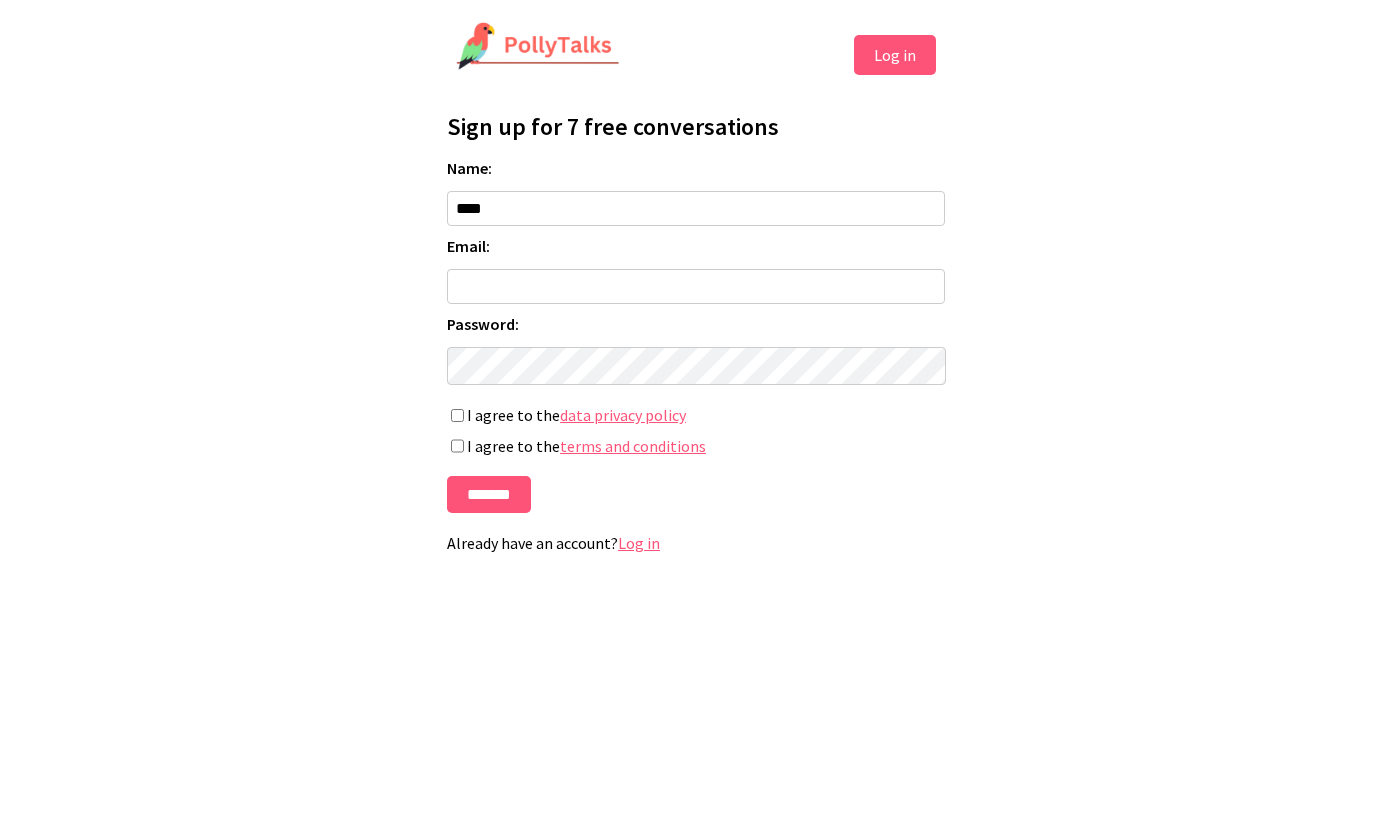 click on "Email:" at bounding box center [696, 246] 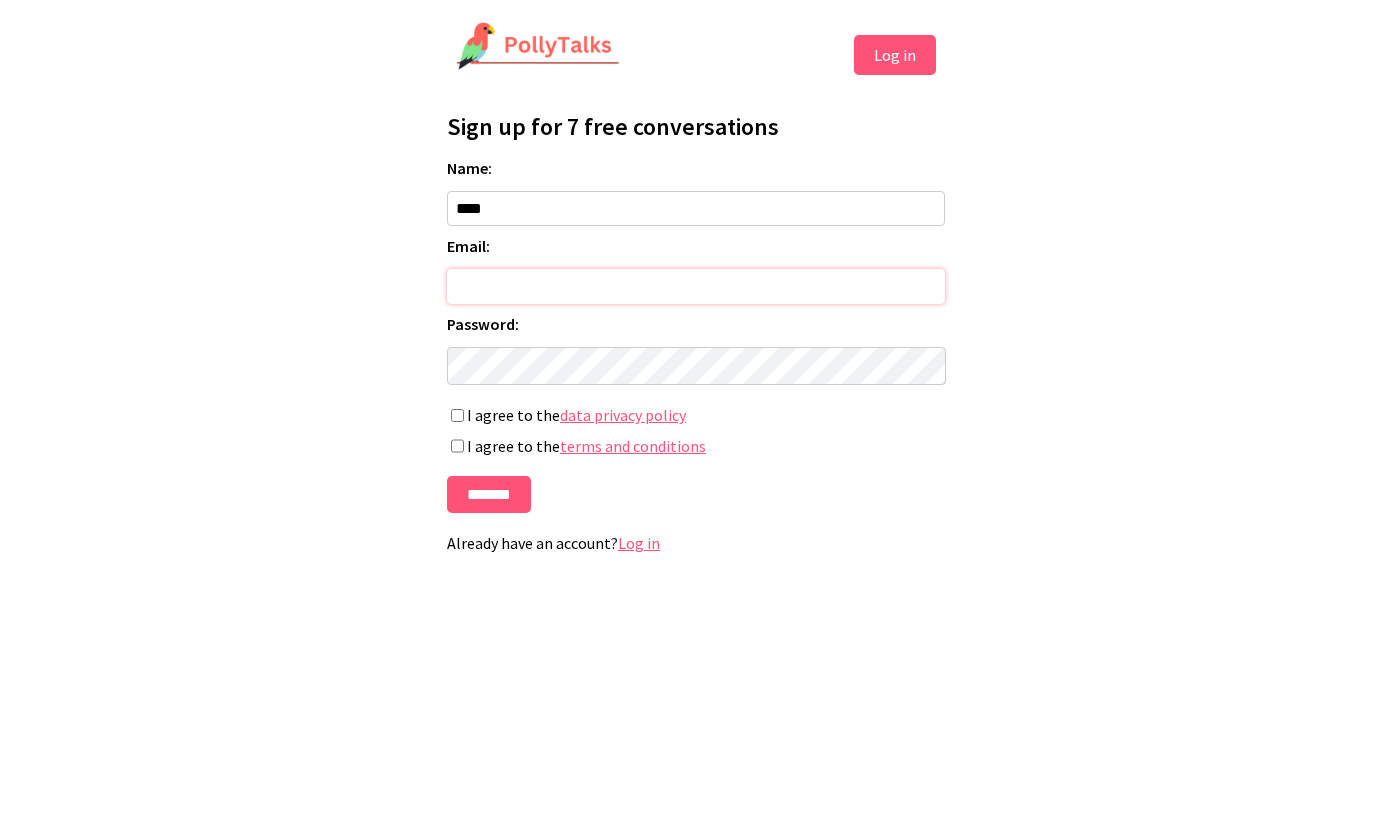 click on "Email:" at bounding box center [696, 286] 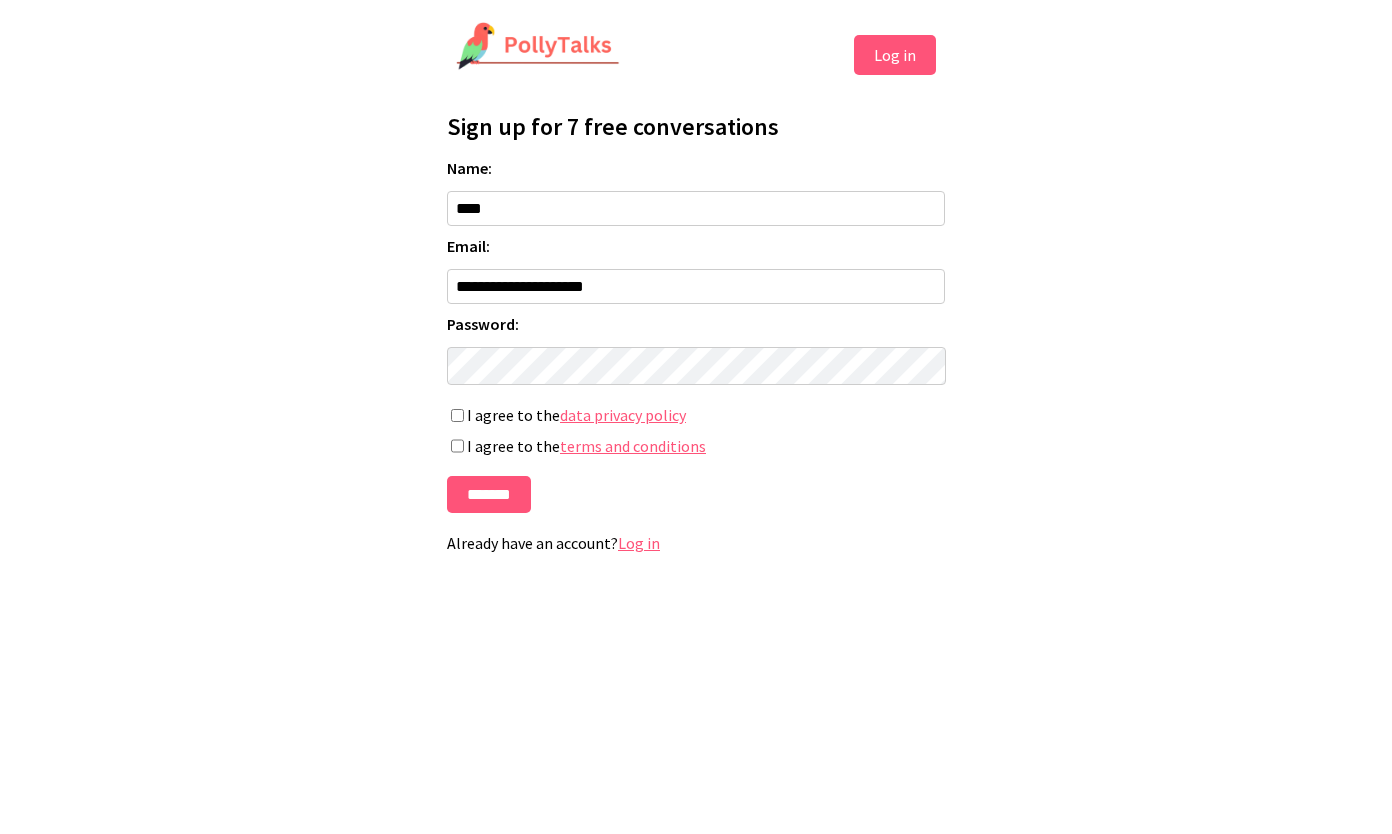 click on "**********" at bounding box center [696, 335] 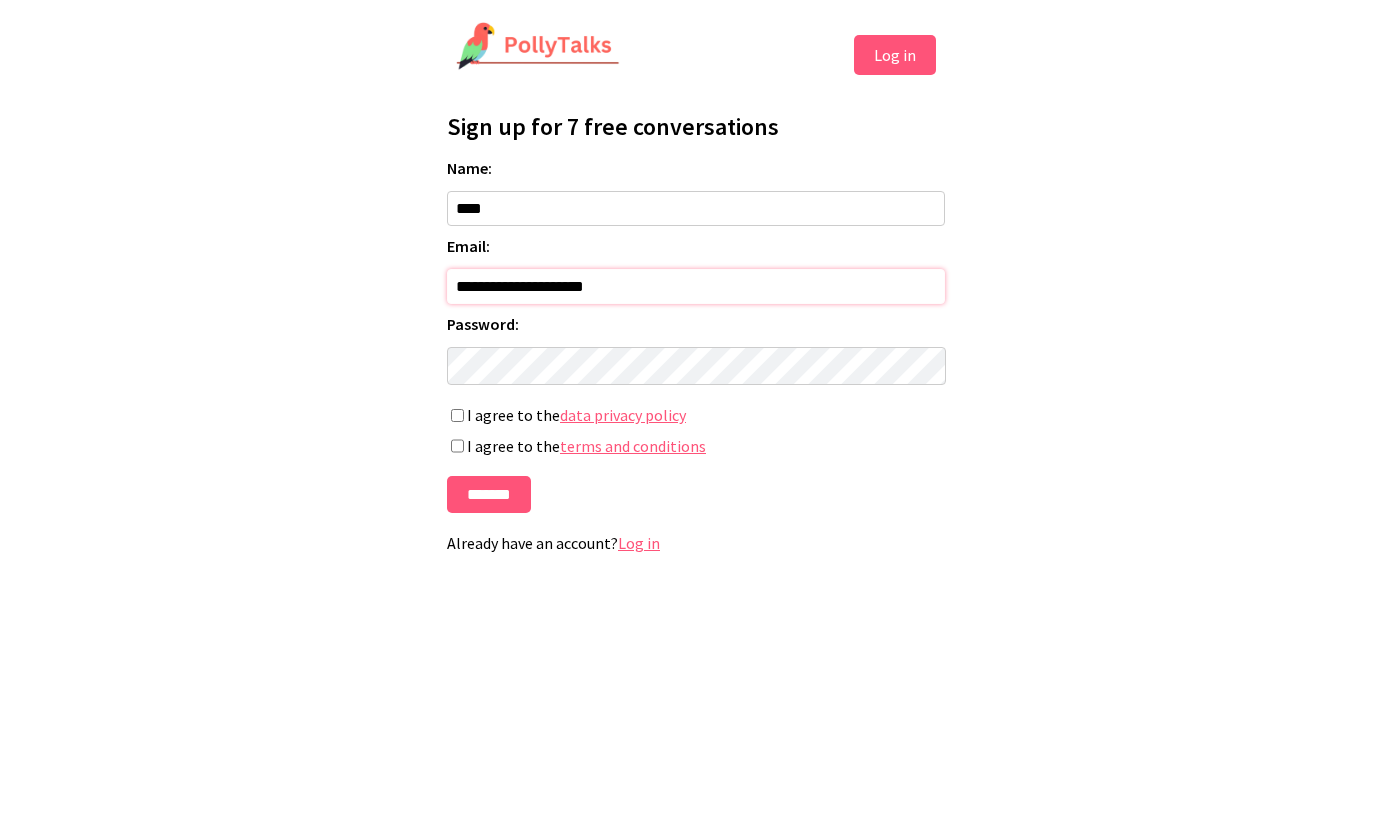 drag, startPoint x: 714, startPoint y: 298, endPoint x: 192, endPoint y: 282, distance: 522.2452 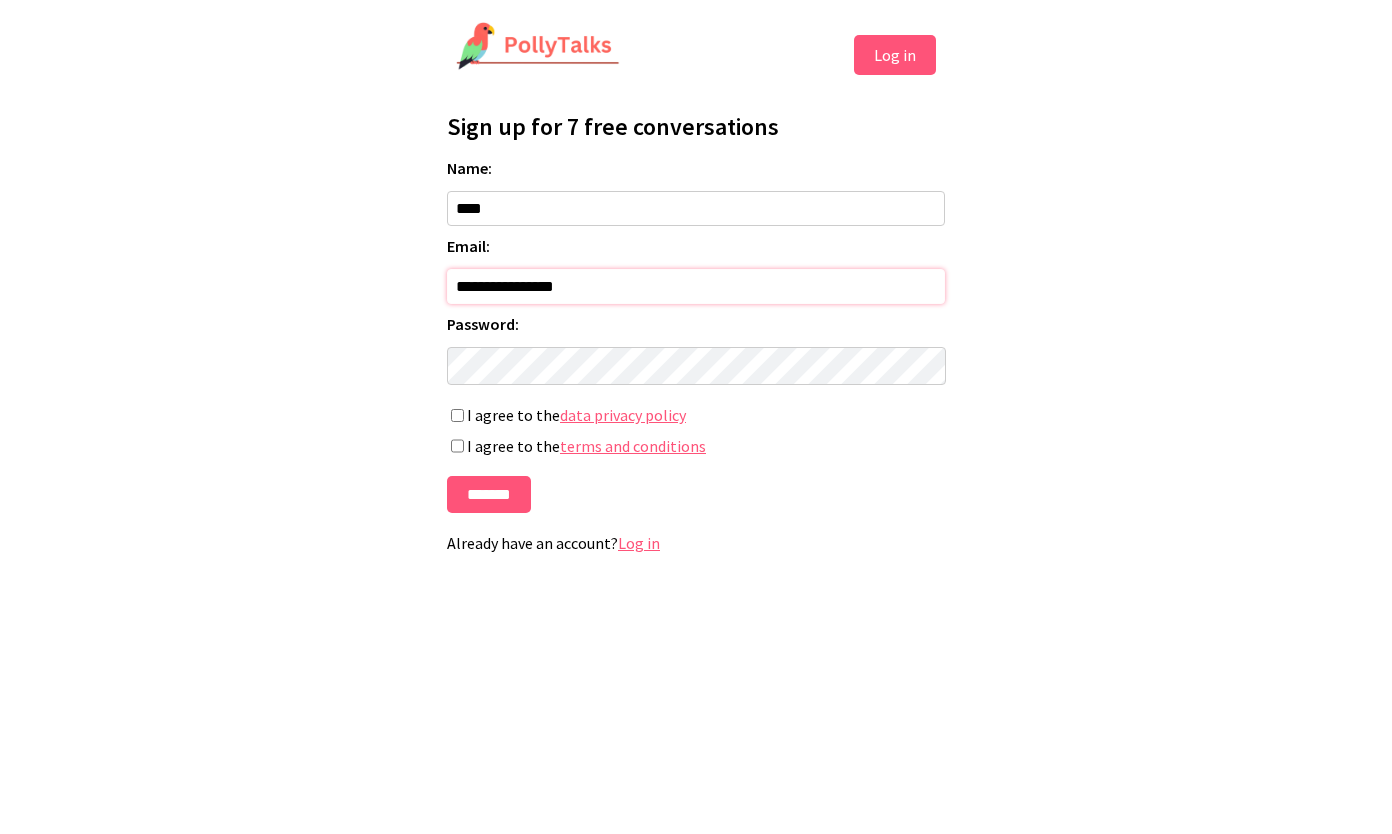 type on "**********" 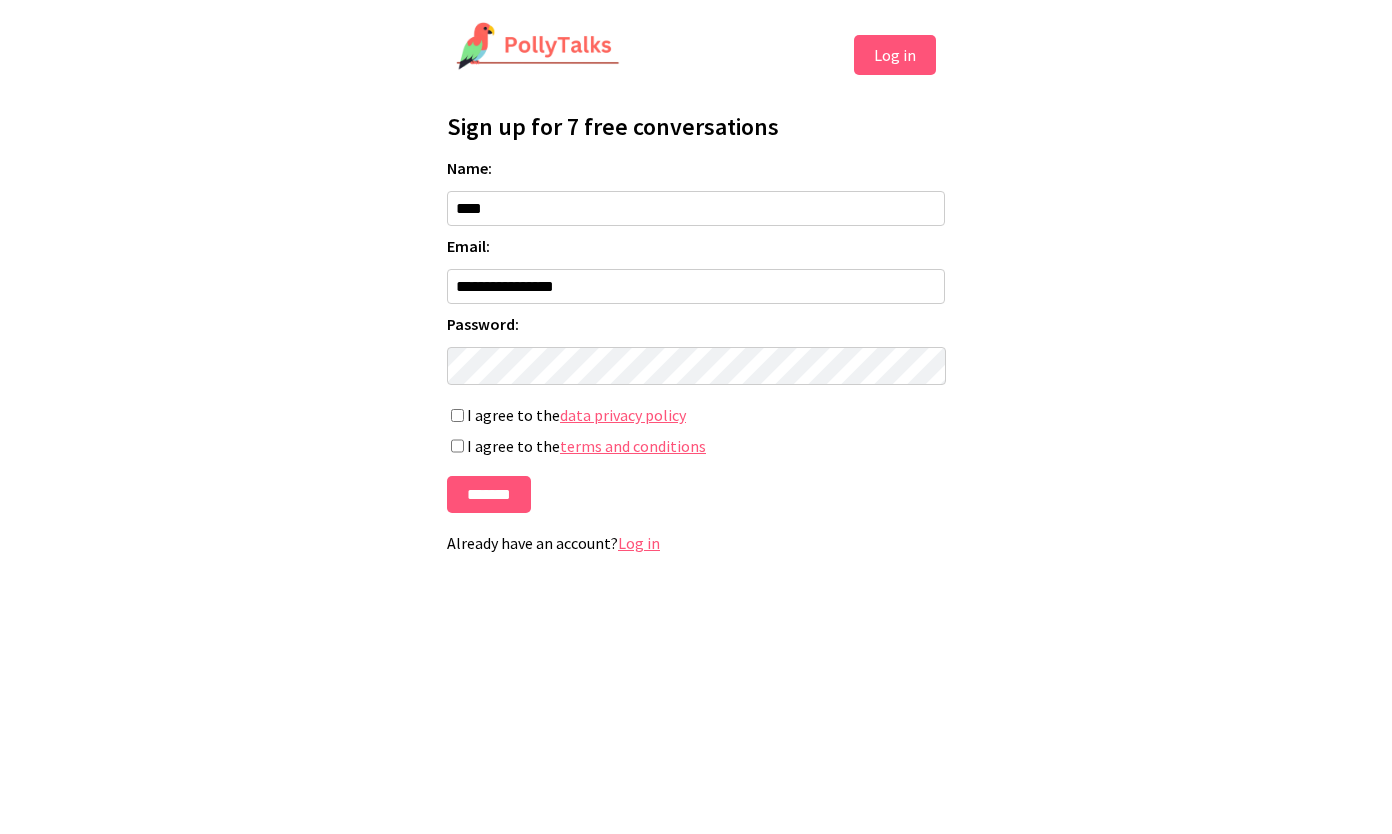 click on "I agree to the
data privacy policy" at bounding box center (696, 415) 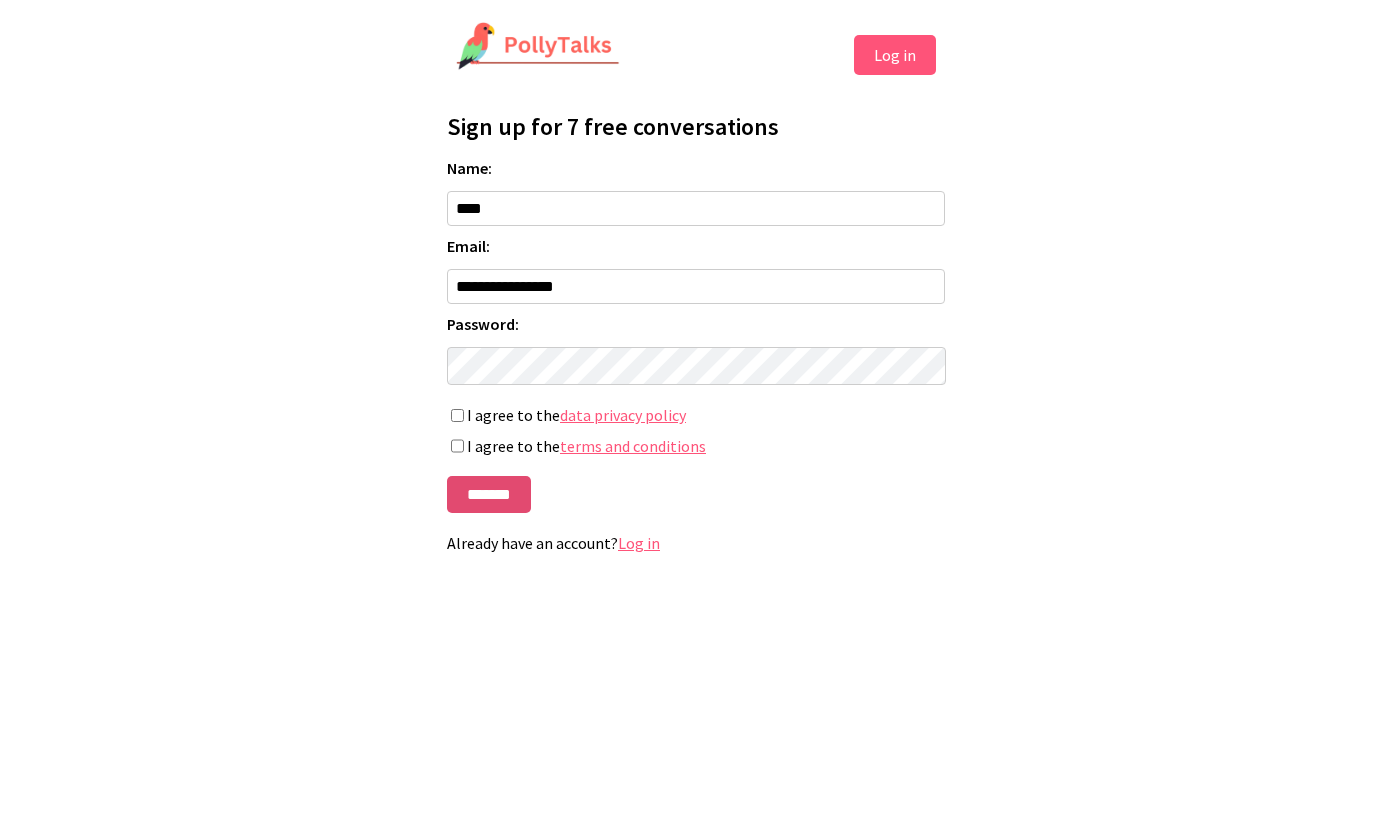 click on "*******" at bounding box center (489, 494) 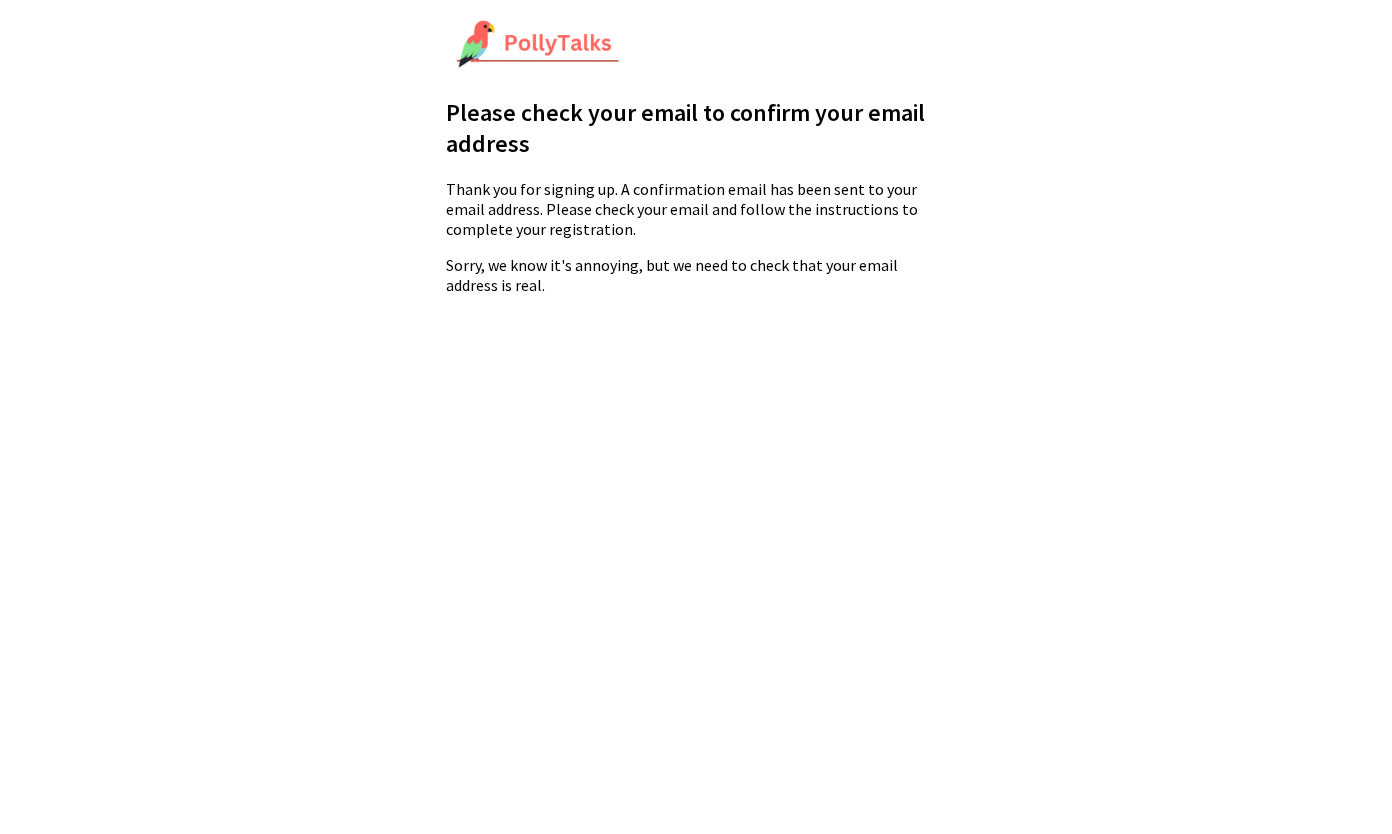scroll, scrollTop: 0, scrollLeft: 0, axis: both 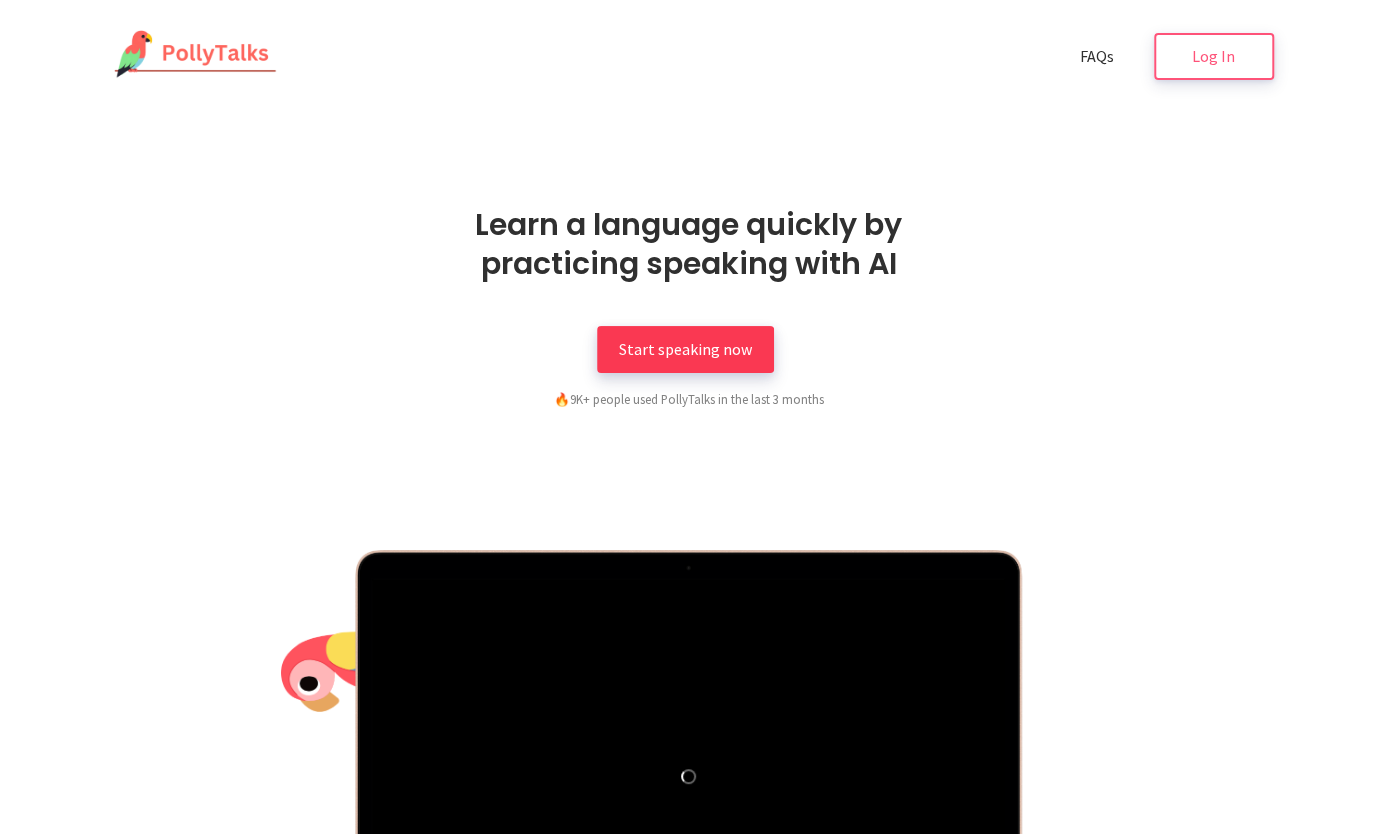 click on "Start speaking now" at bounding box center [685, 349] 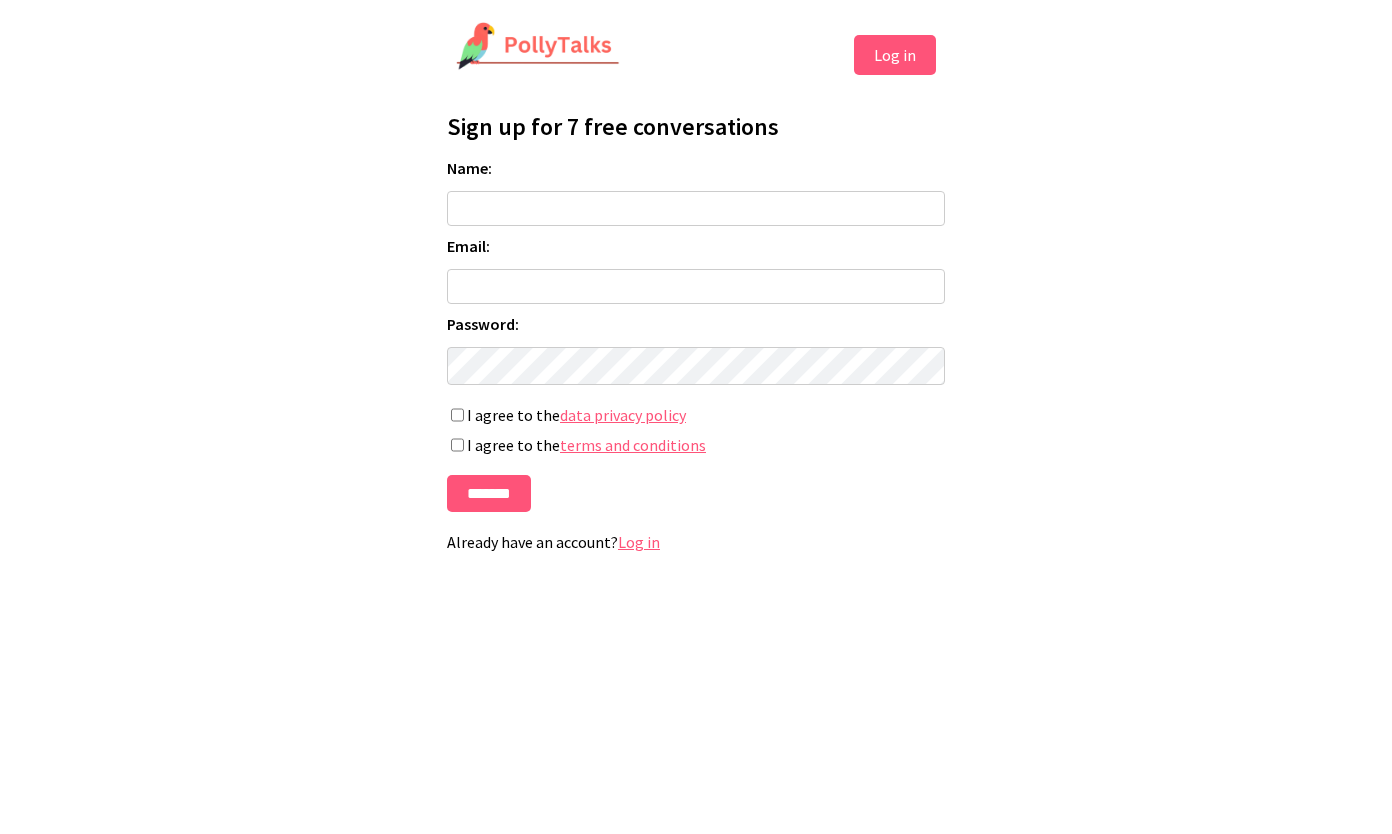 scroll, scrollTop: 0, scrollLeft: 0, axis: both 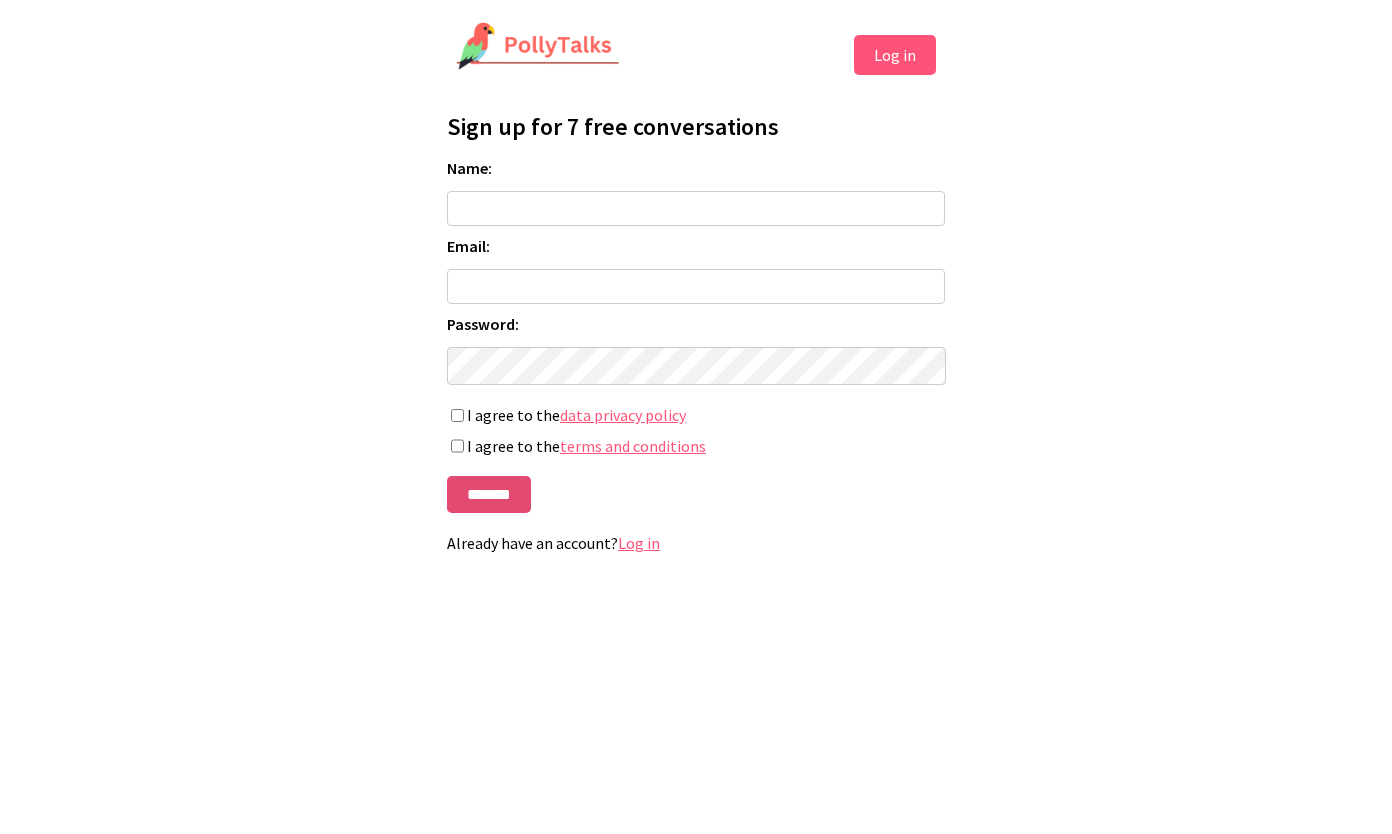 click on "*******" at bounding box center [489, 494] 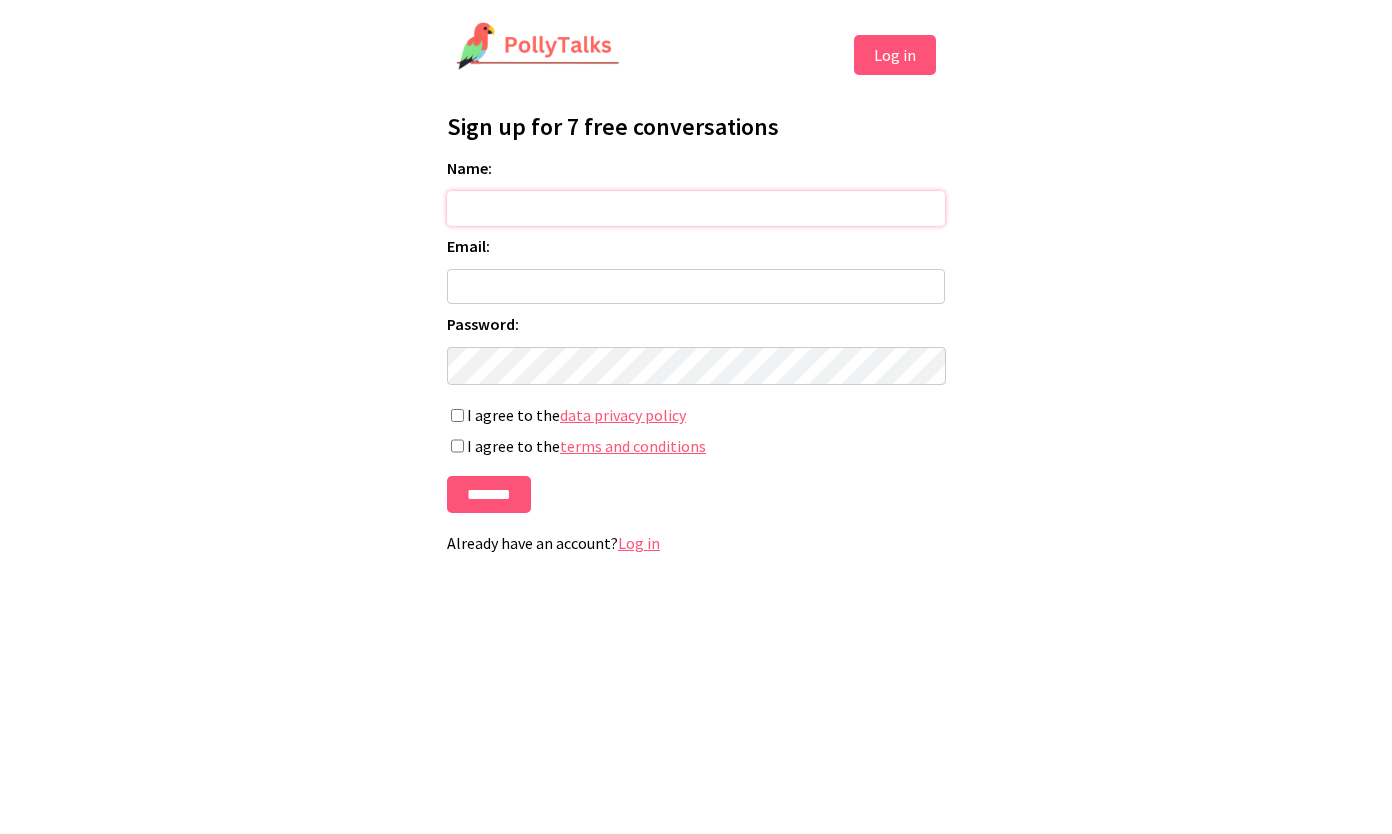 click on "Name:" at bounding box center [696, 208] 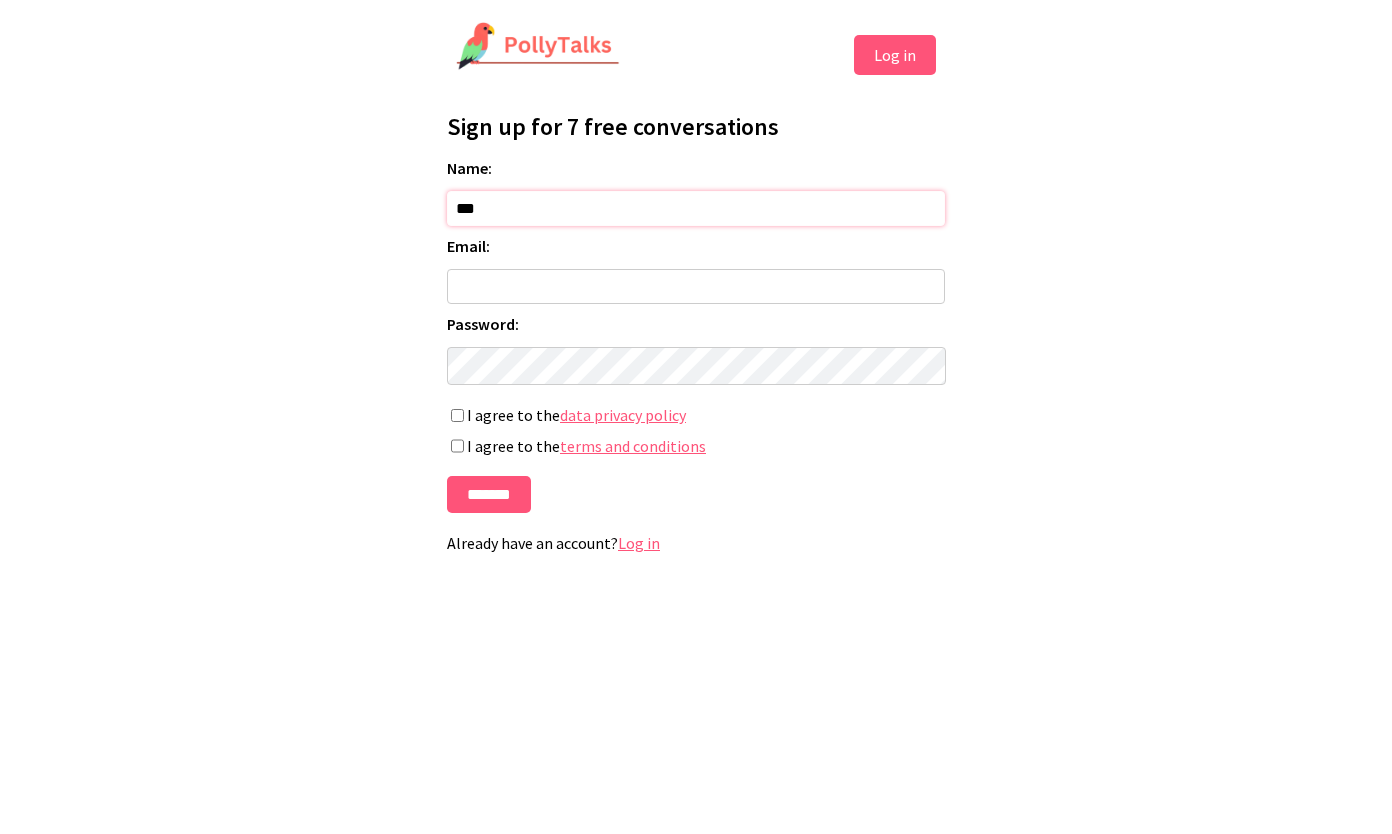 type on "***" 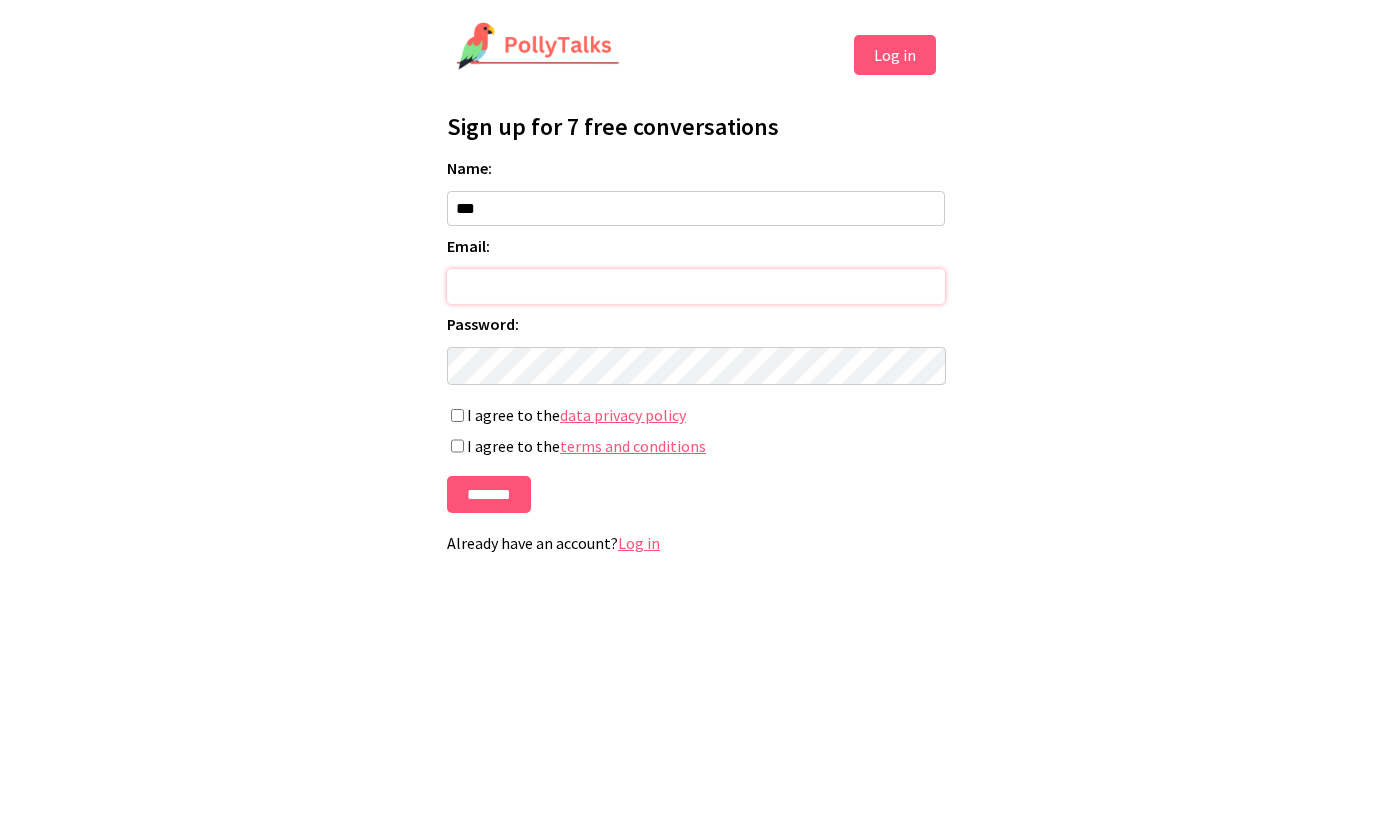 click on "Email:" at bounding box center (696, 286) 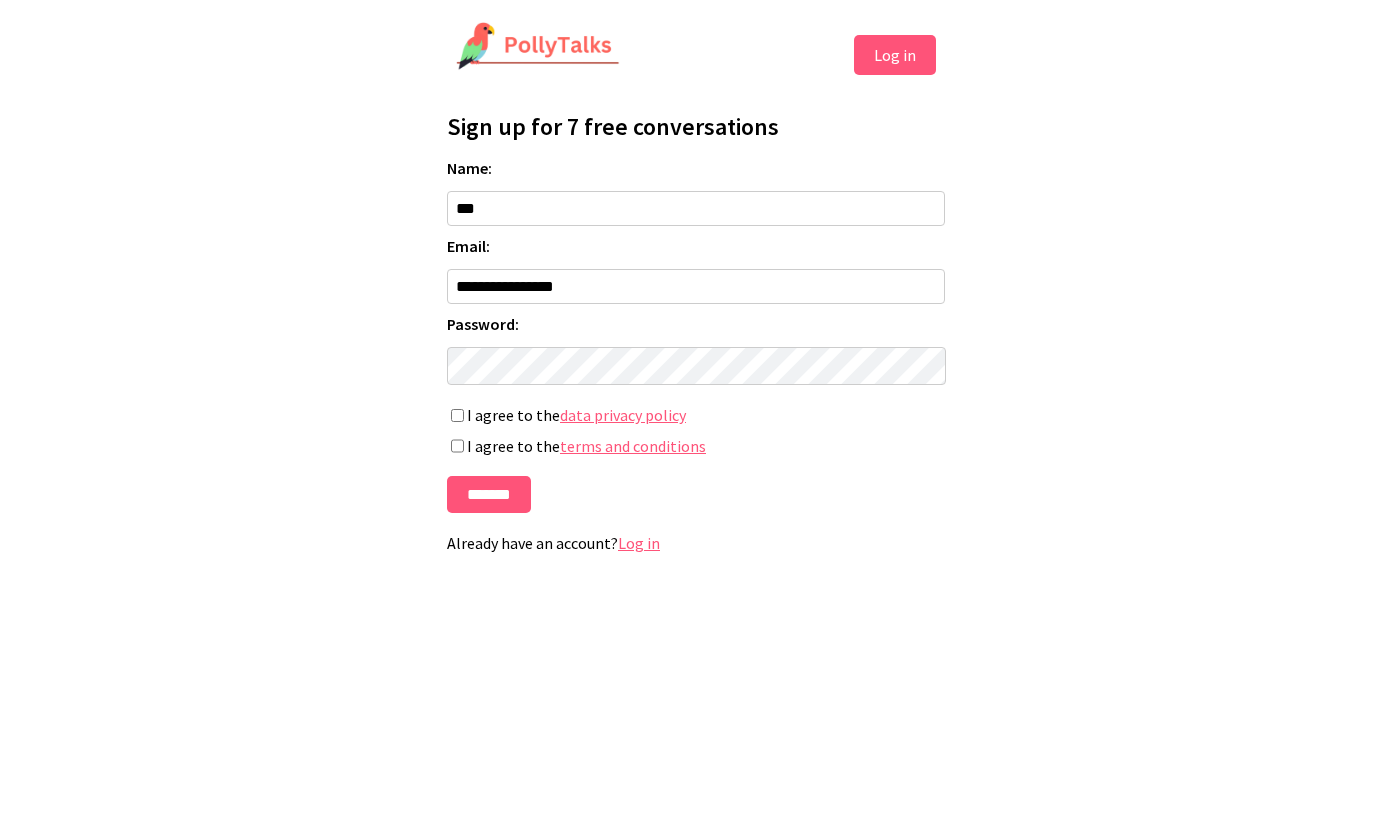 click on "I agree to the
data privacy policy" at bounding box center (696, 415) 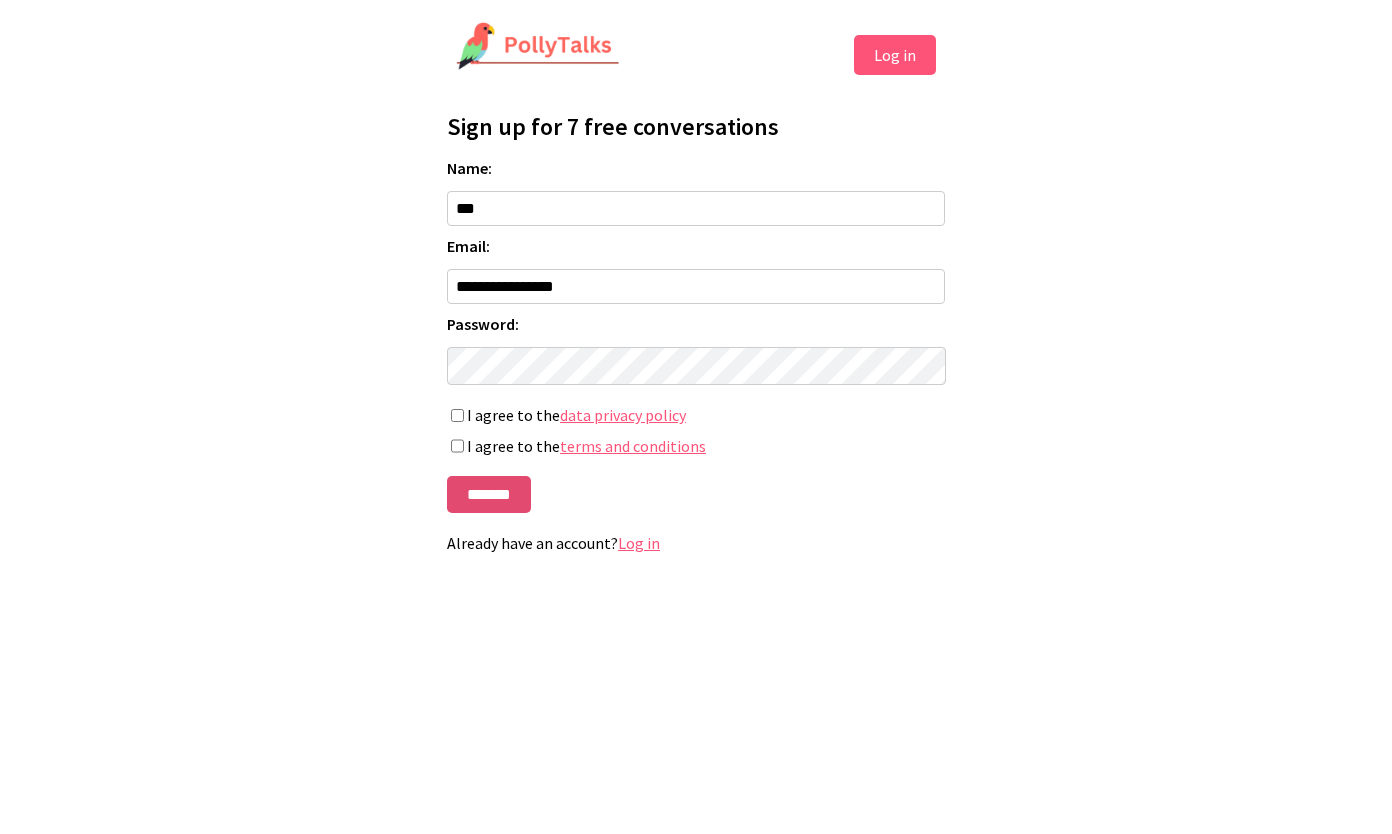 click on "*******" at bounding box center [489, 494] 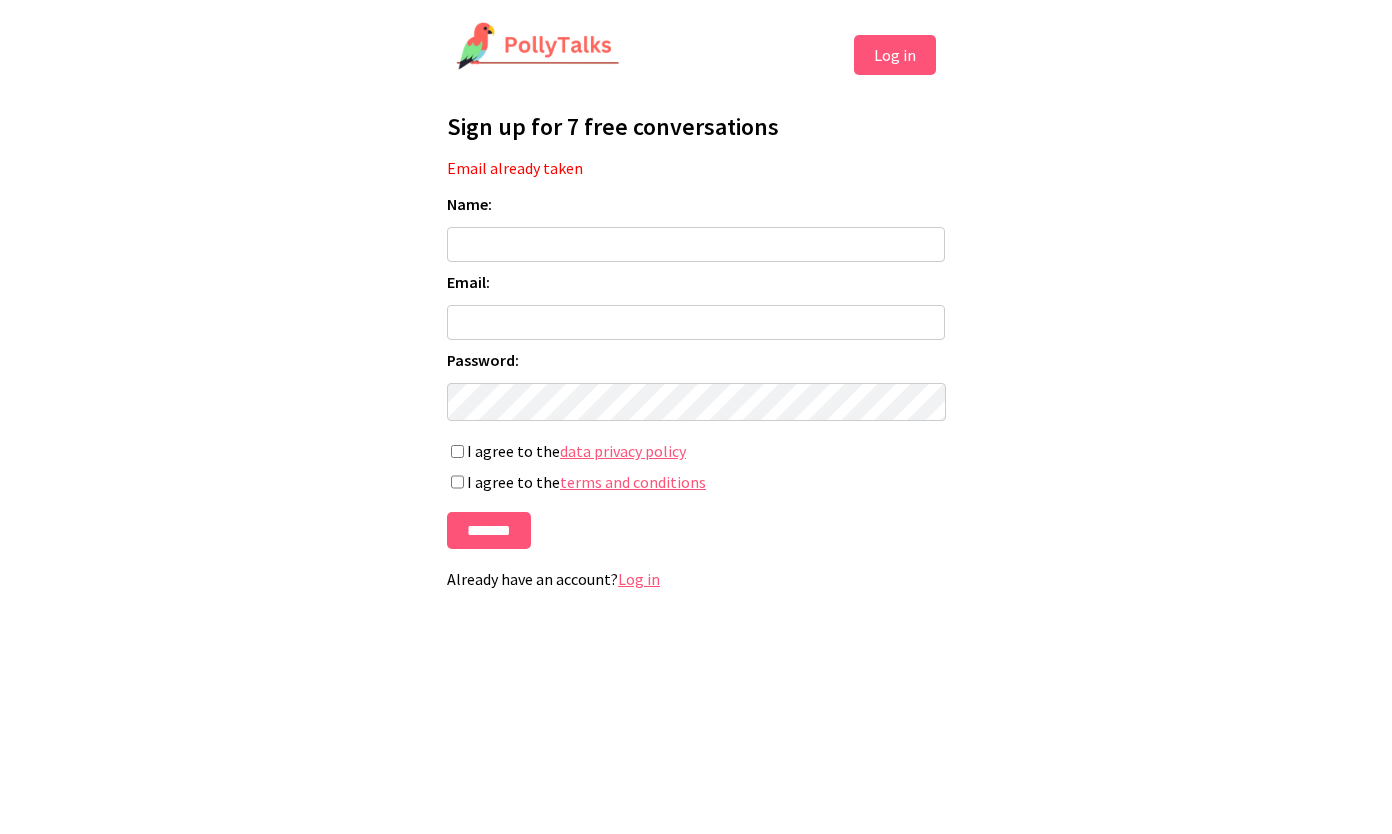 scroll, scrollTop: 0, scrollLeft: 0, axis: both 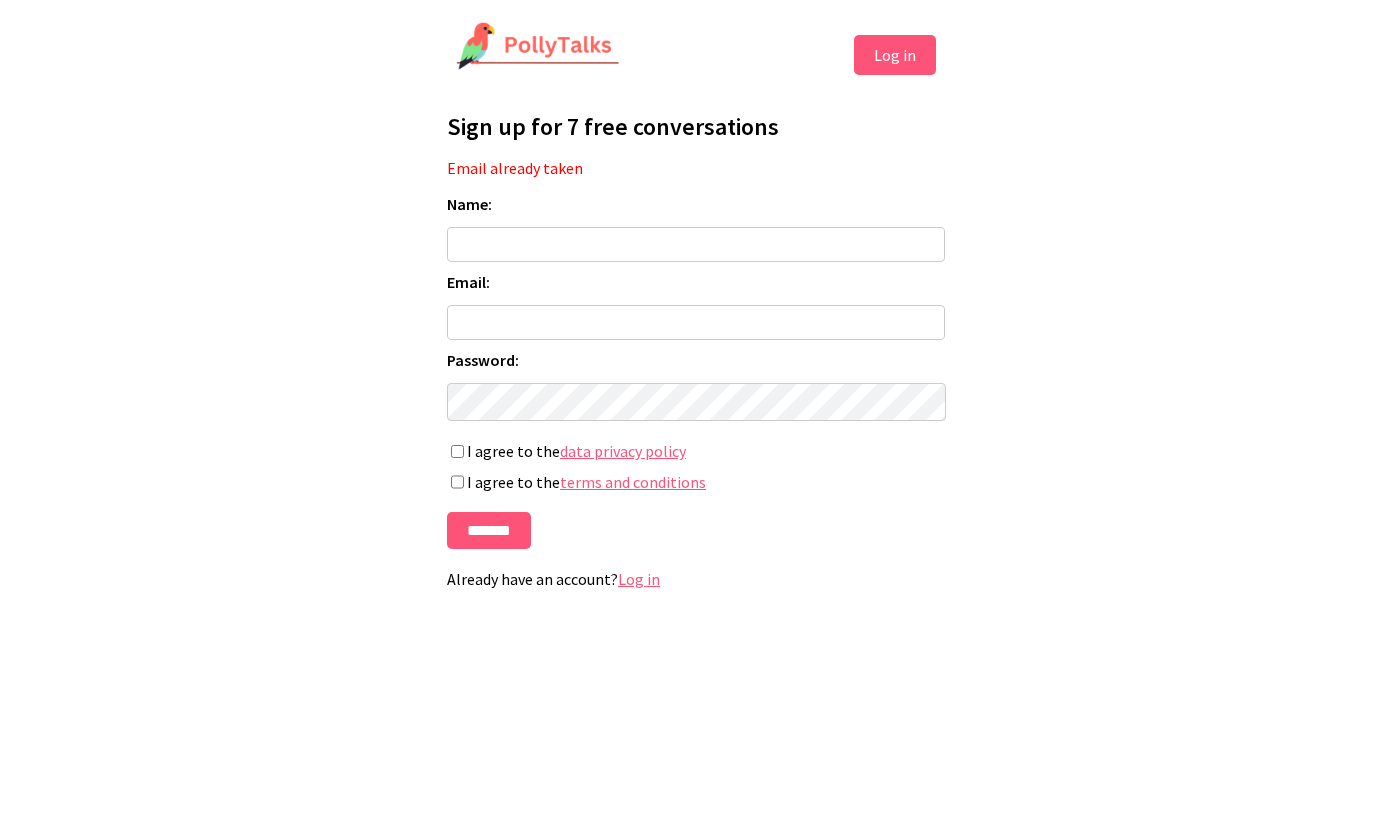 click on "Log in" at bounding box center (639, 579) 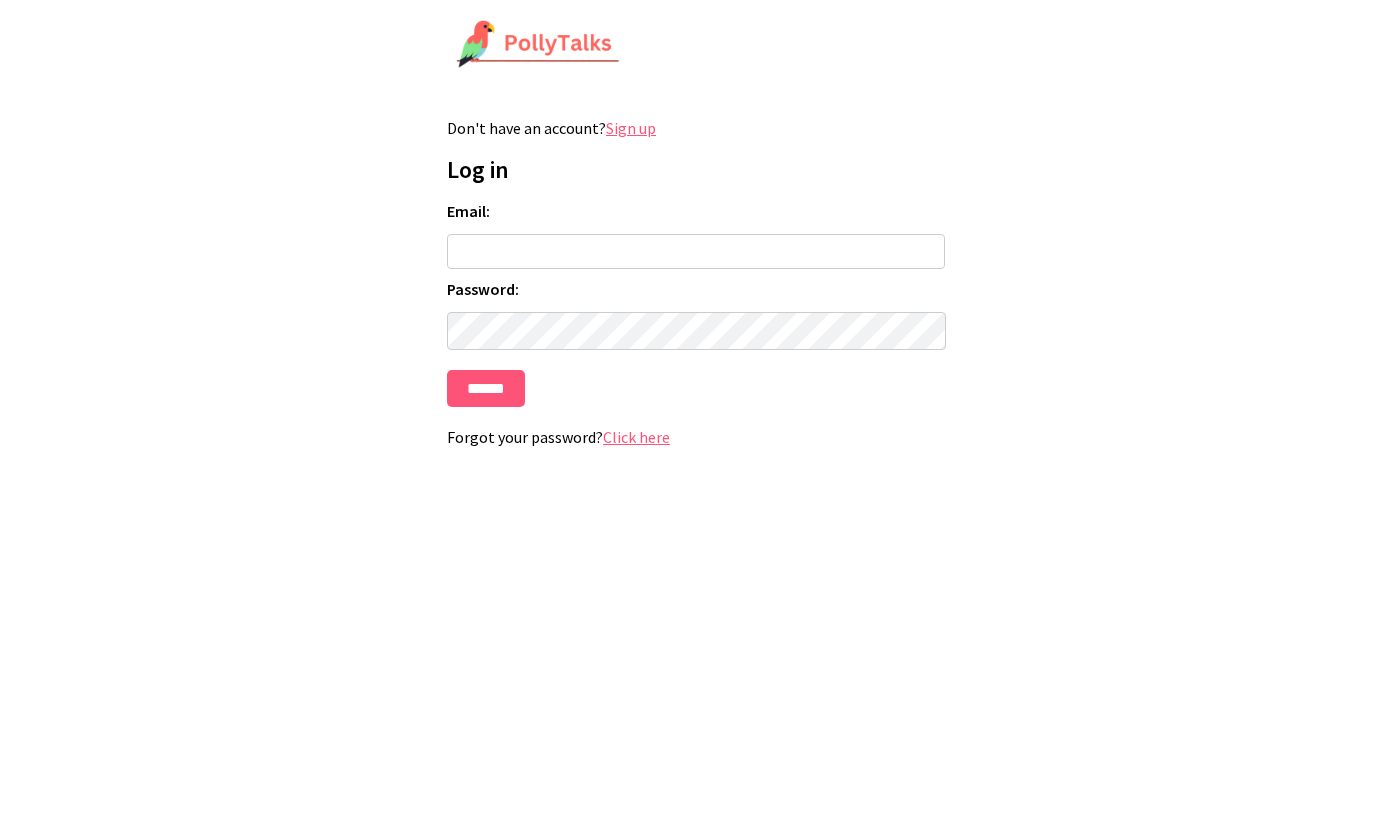 scroll, scrollTop: 0, scrollLeft: 0, axis: both 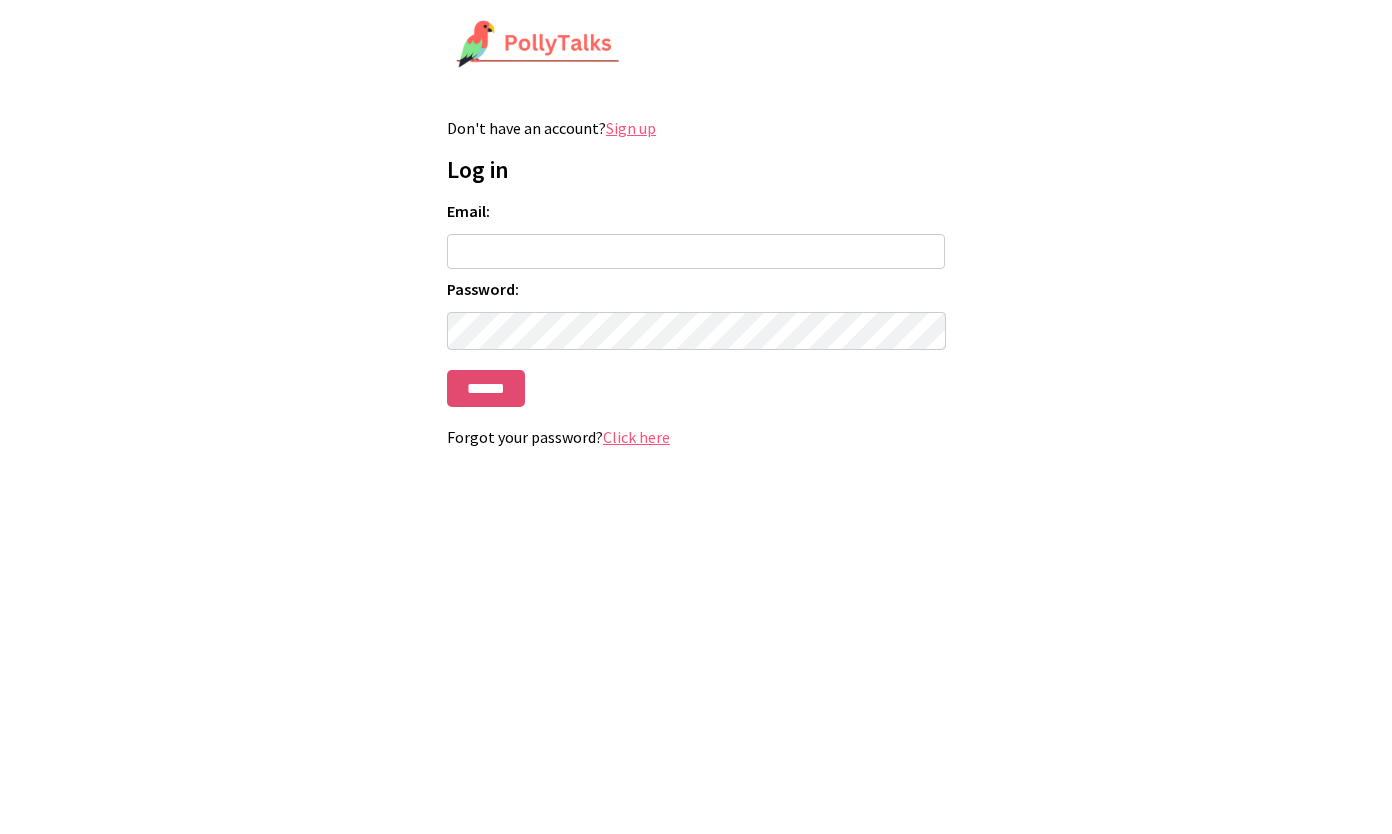 type on "**********" 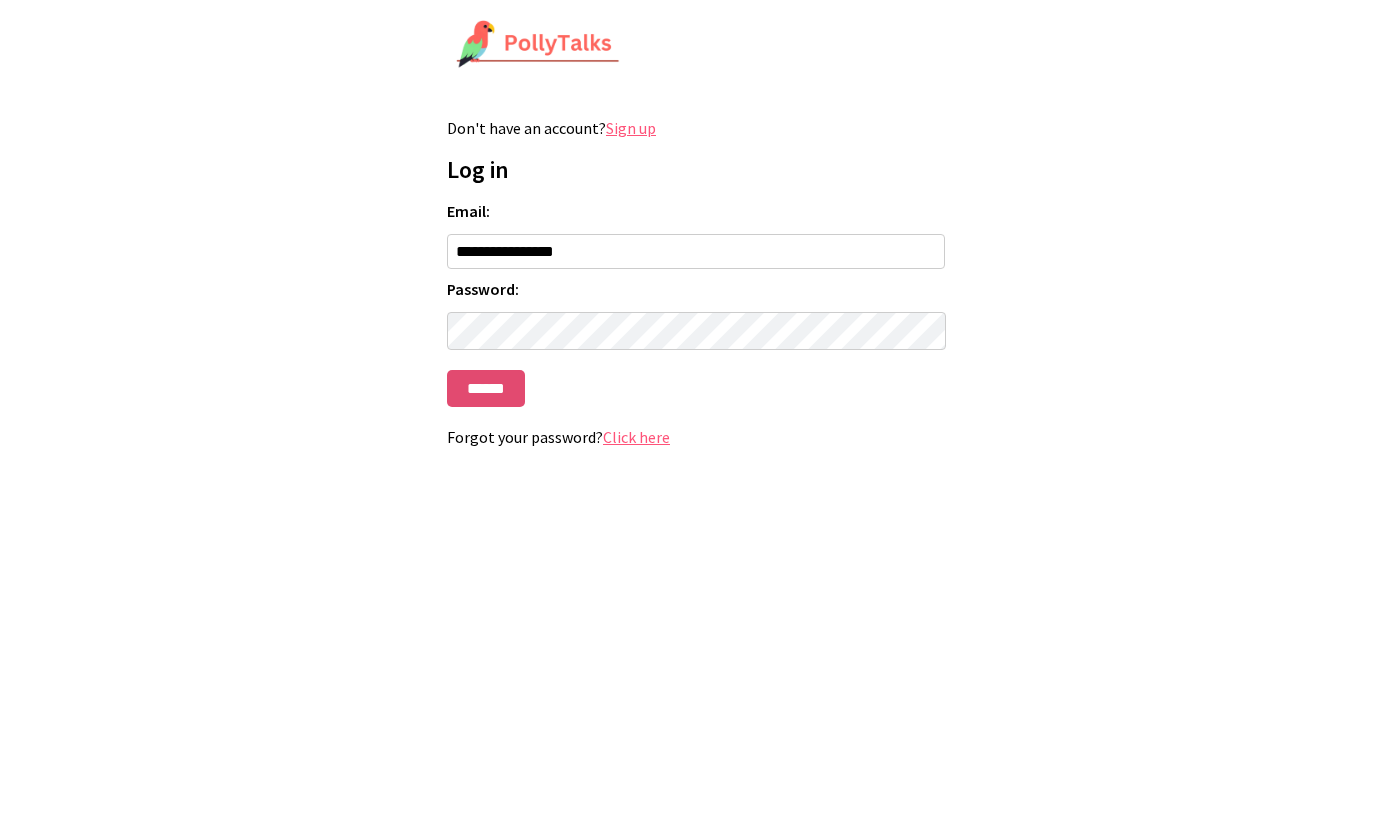 click on "******" at bounding box center (486, 388) 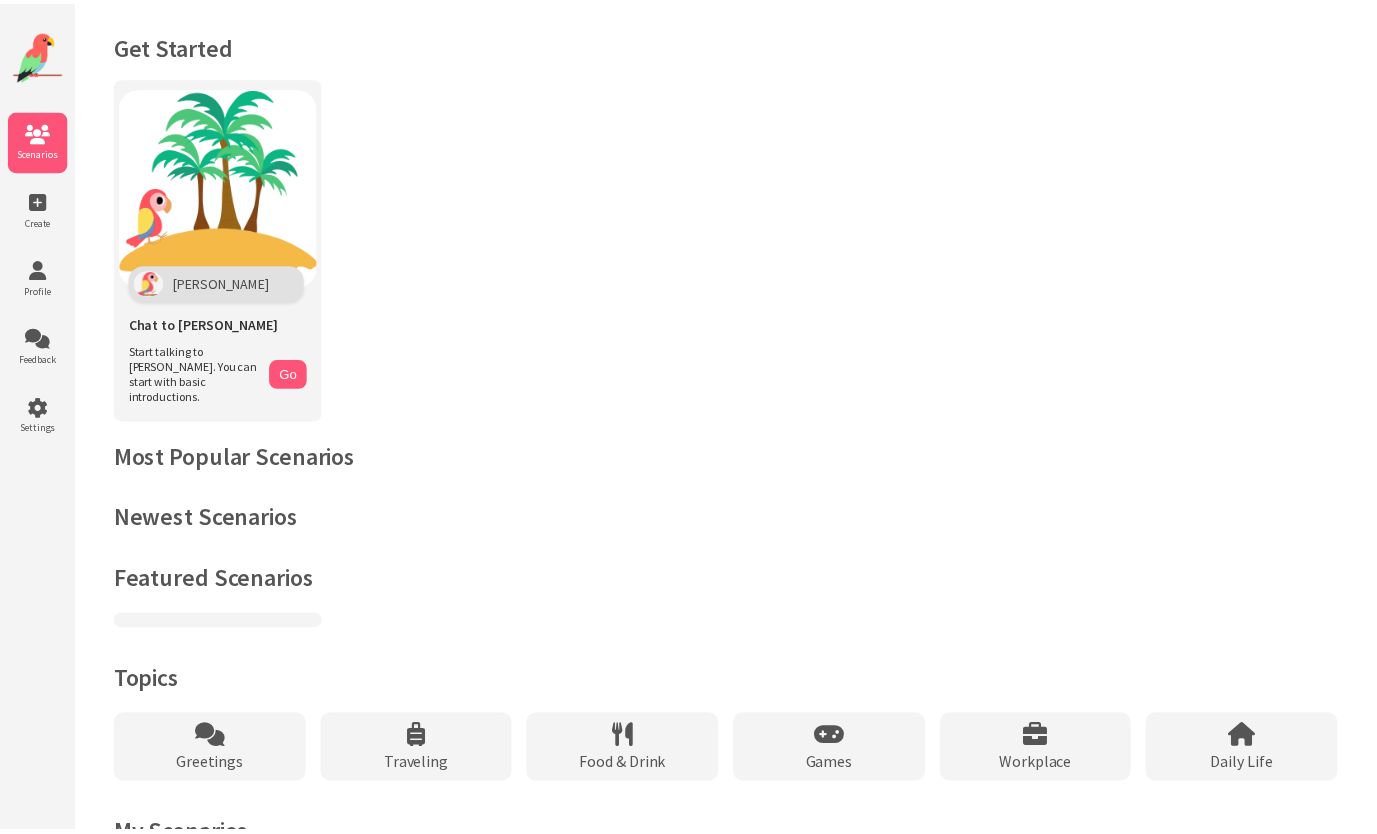 scroll, scrollTop: 0, scrollLeft: 0, axis: both 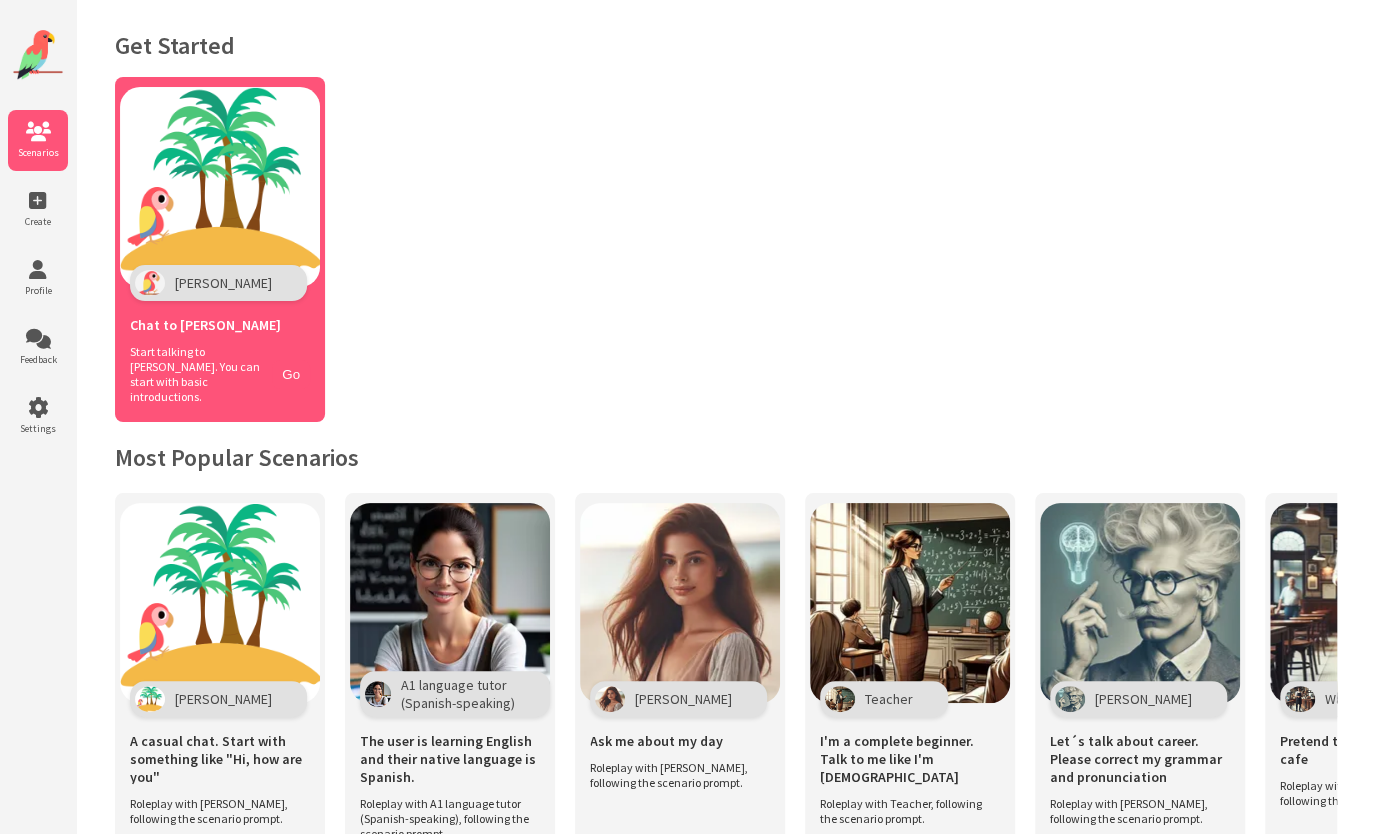 click at bounding box center (220, 187) 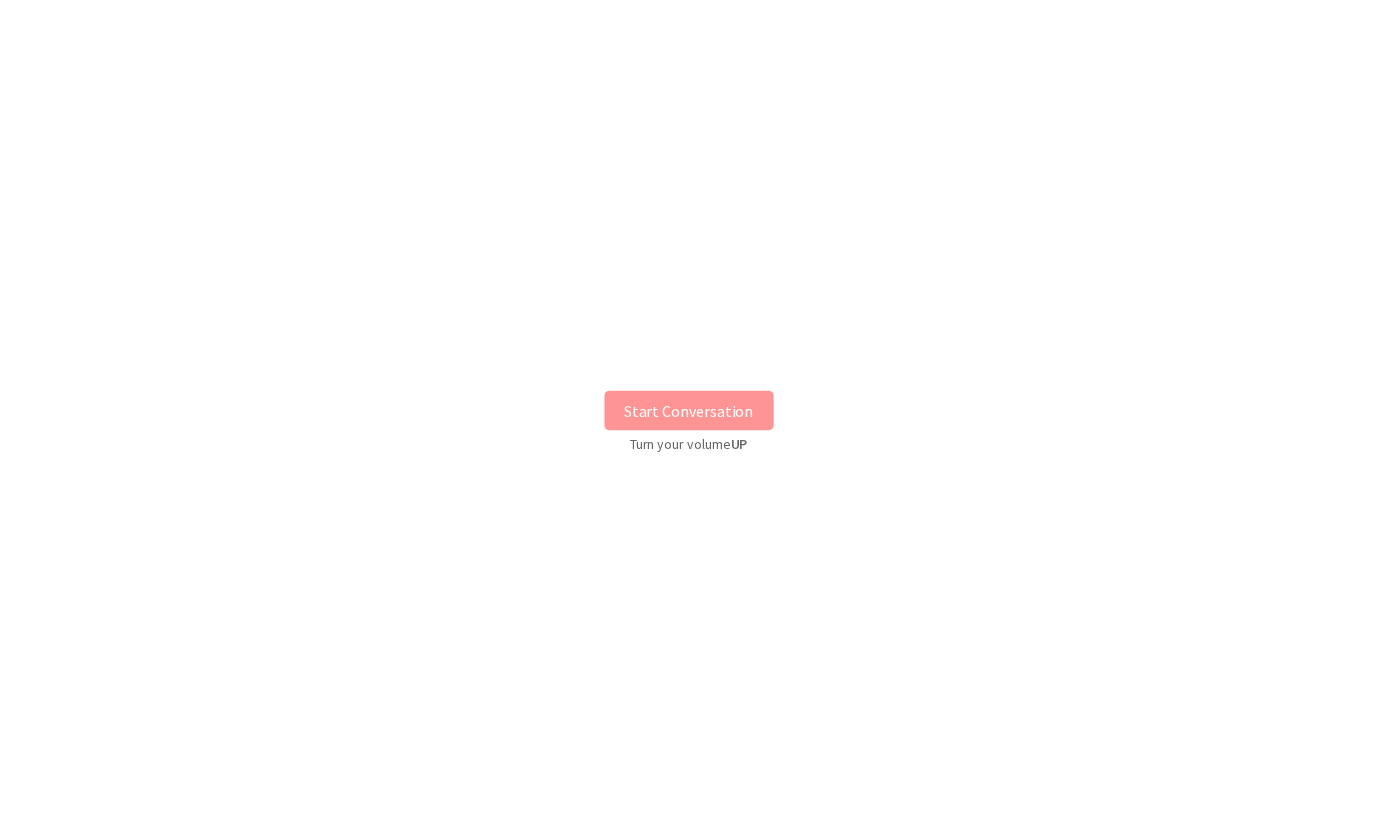 scroll, scrollTop: 0, scrollLeft: 0, axis: both 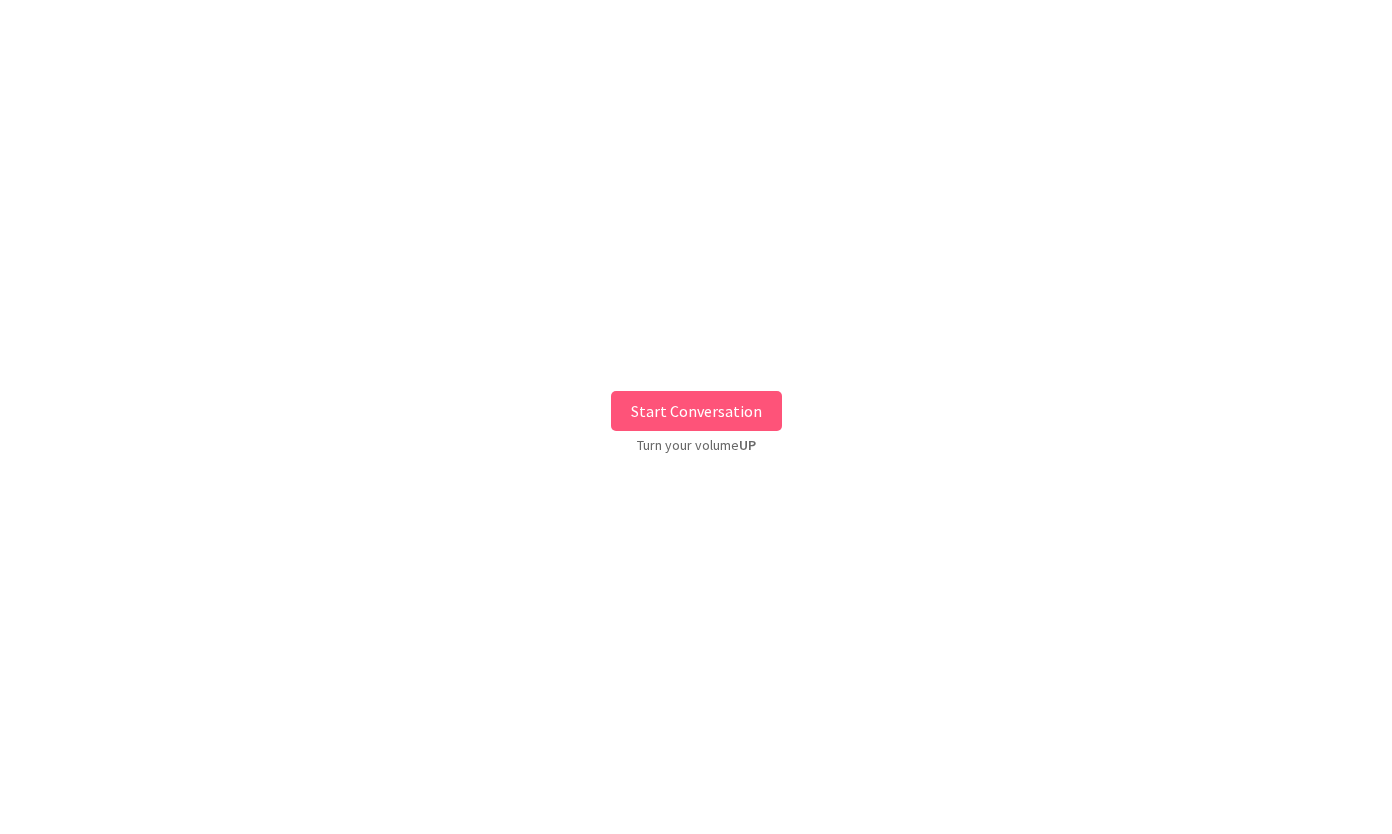 click on "Start Conversation" at bounding box center (696, 411) 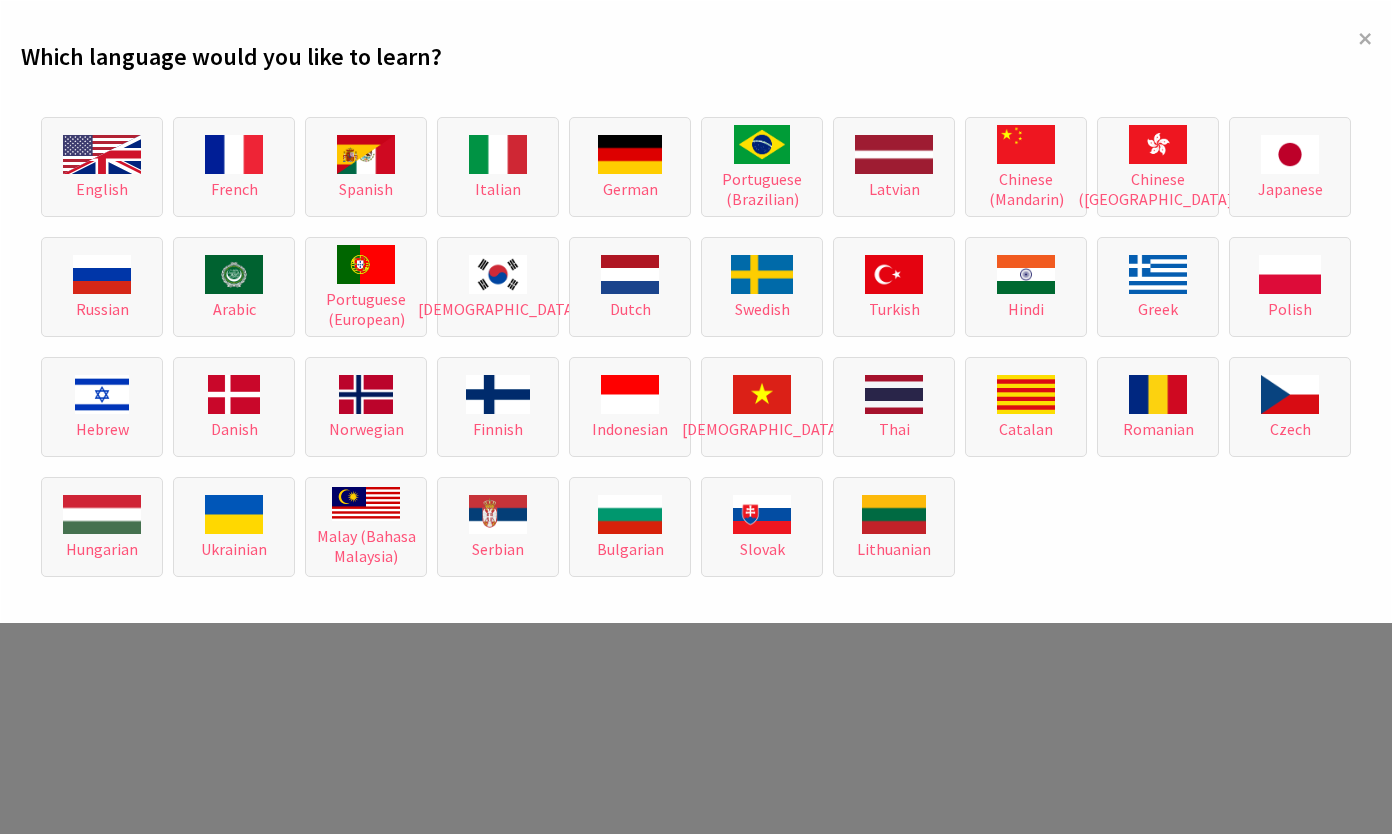 click at bounding box center (102, 154) 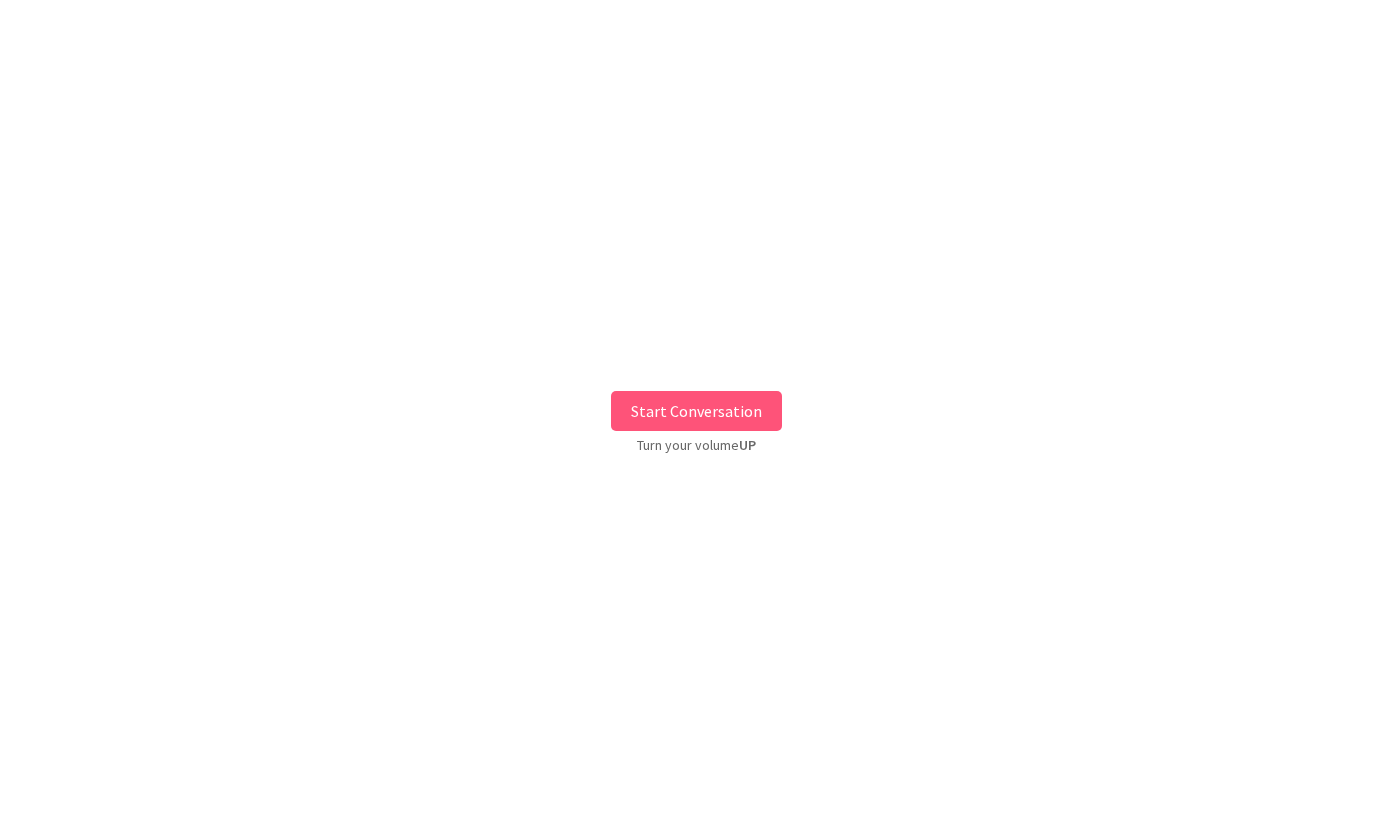 click on "Start Conversation" at bounding box center (696, 411) 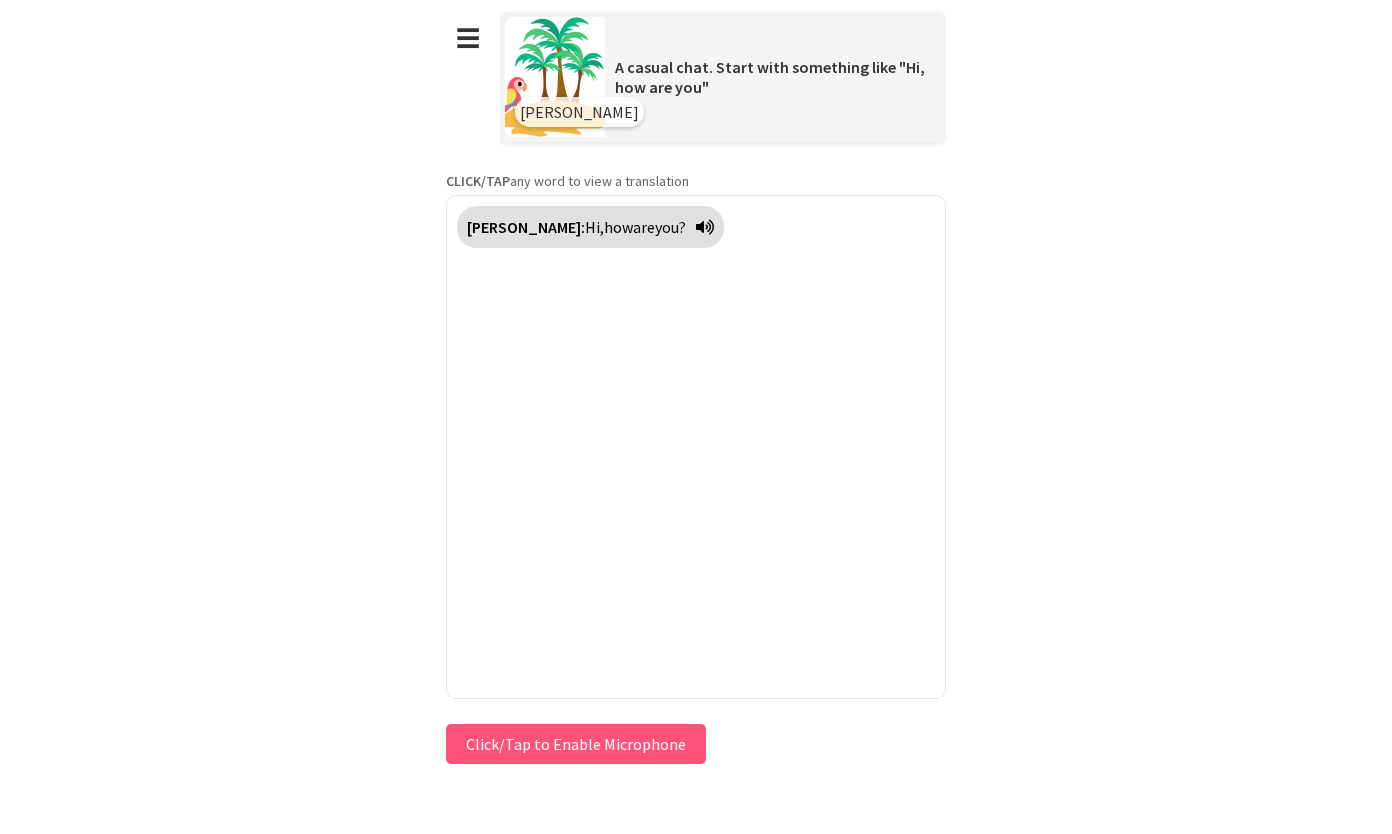 click on "Click/Tap to Enable Microphone" at bounding box center (576, 744) 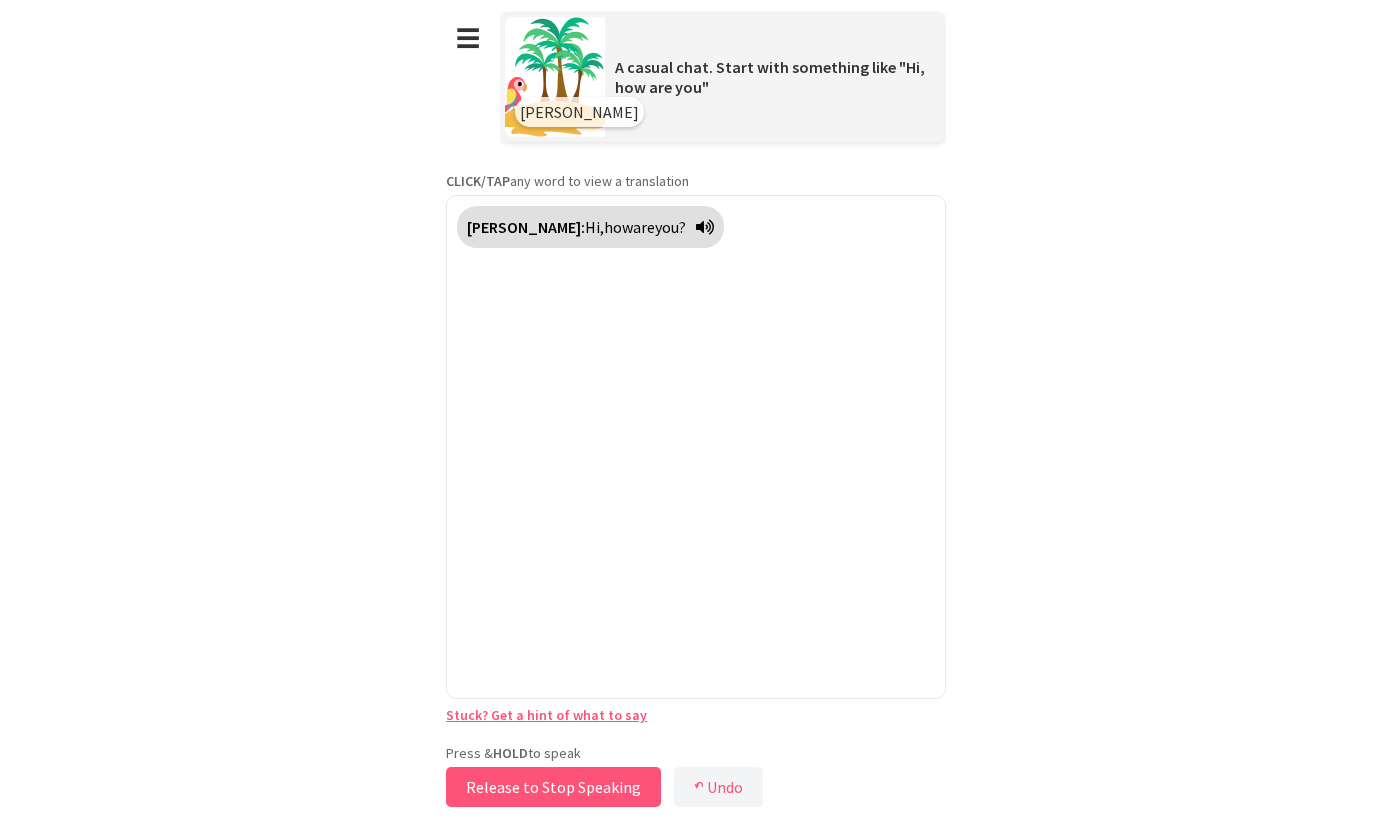 click on "Release to Stop Speaking" at bounding box center (553, 787) 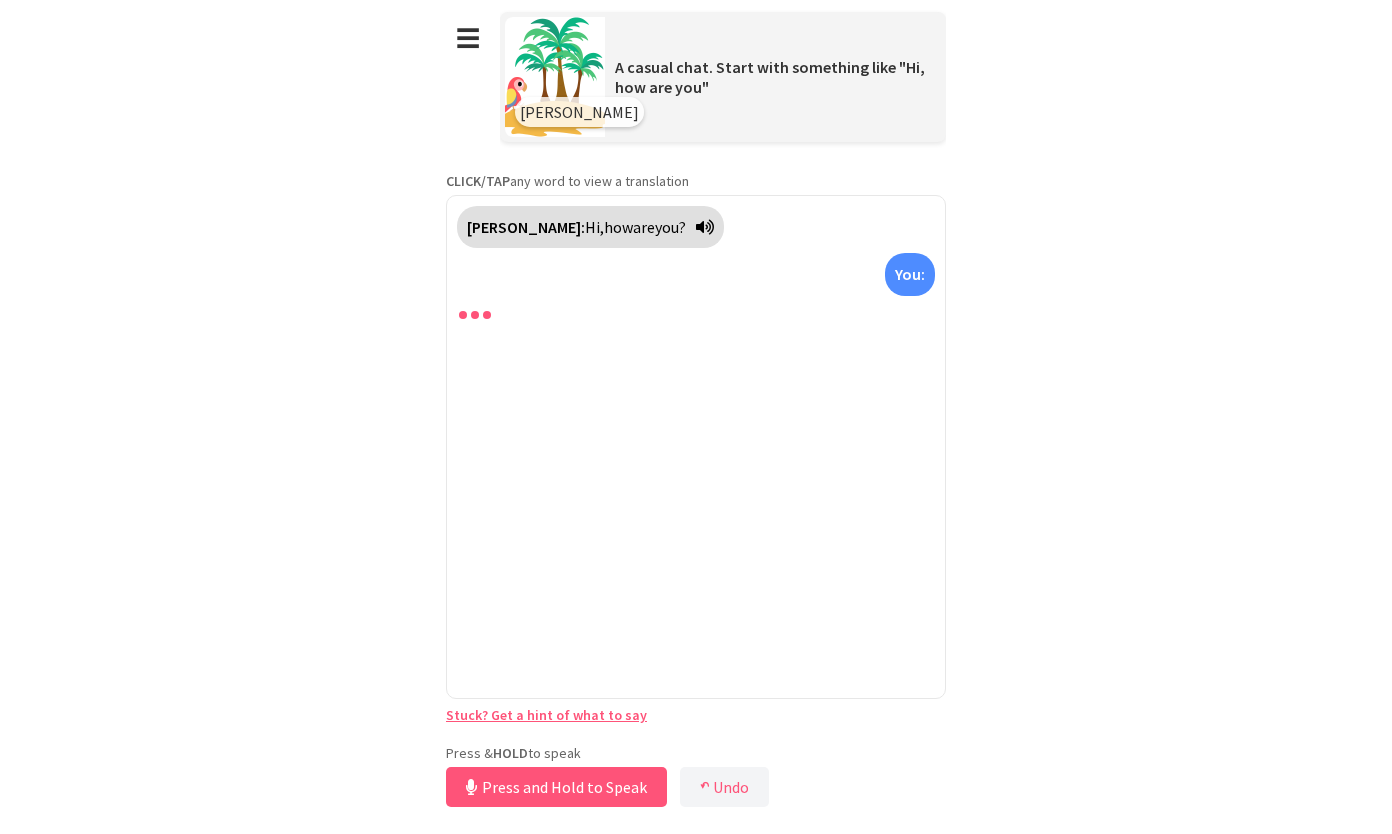 click on "Press and Hold to Speak" at bounding box center (556, 787) 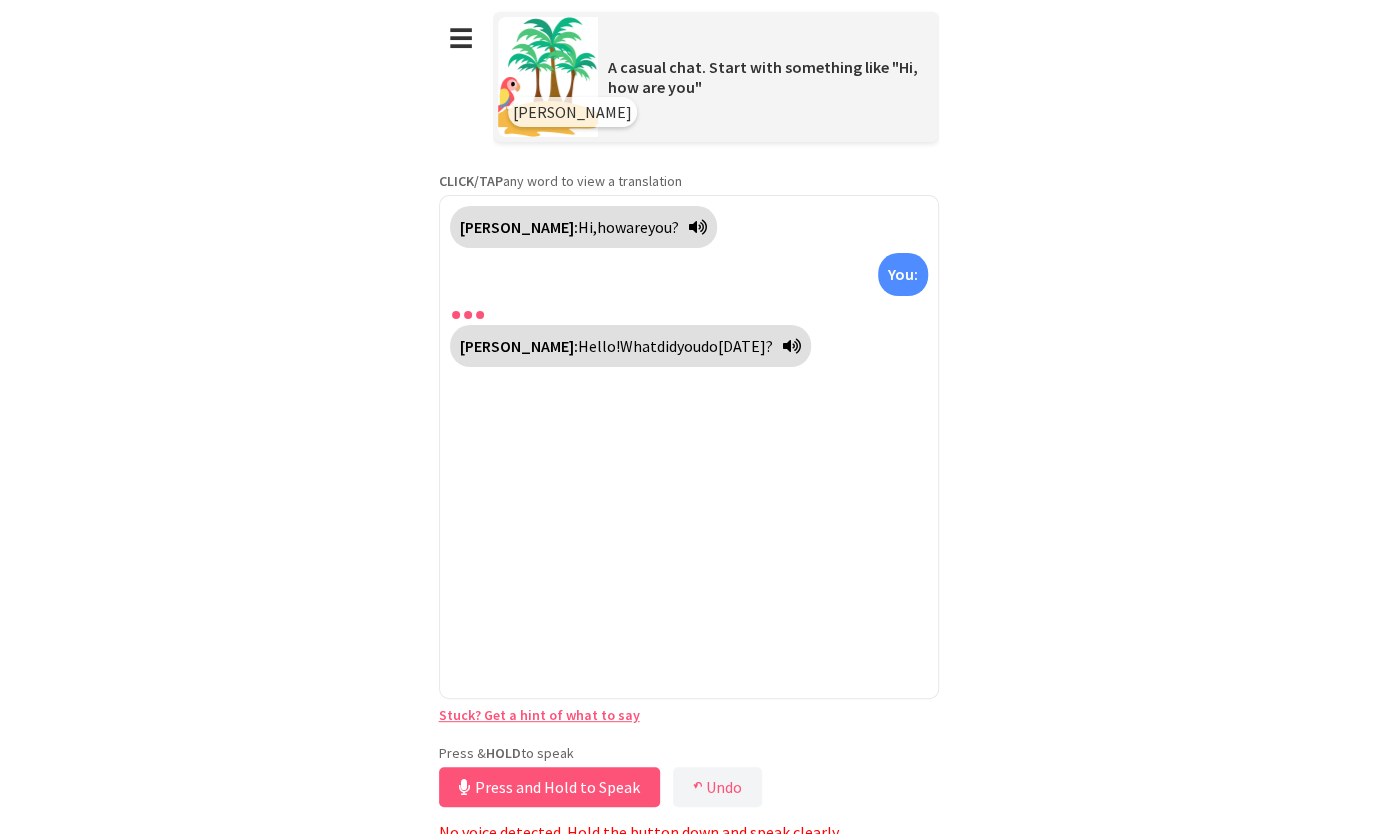 click on "Press and Hold to Speak" at bounding box center (549, 787) 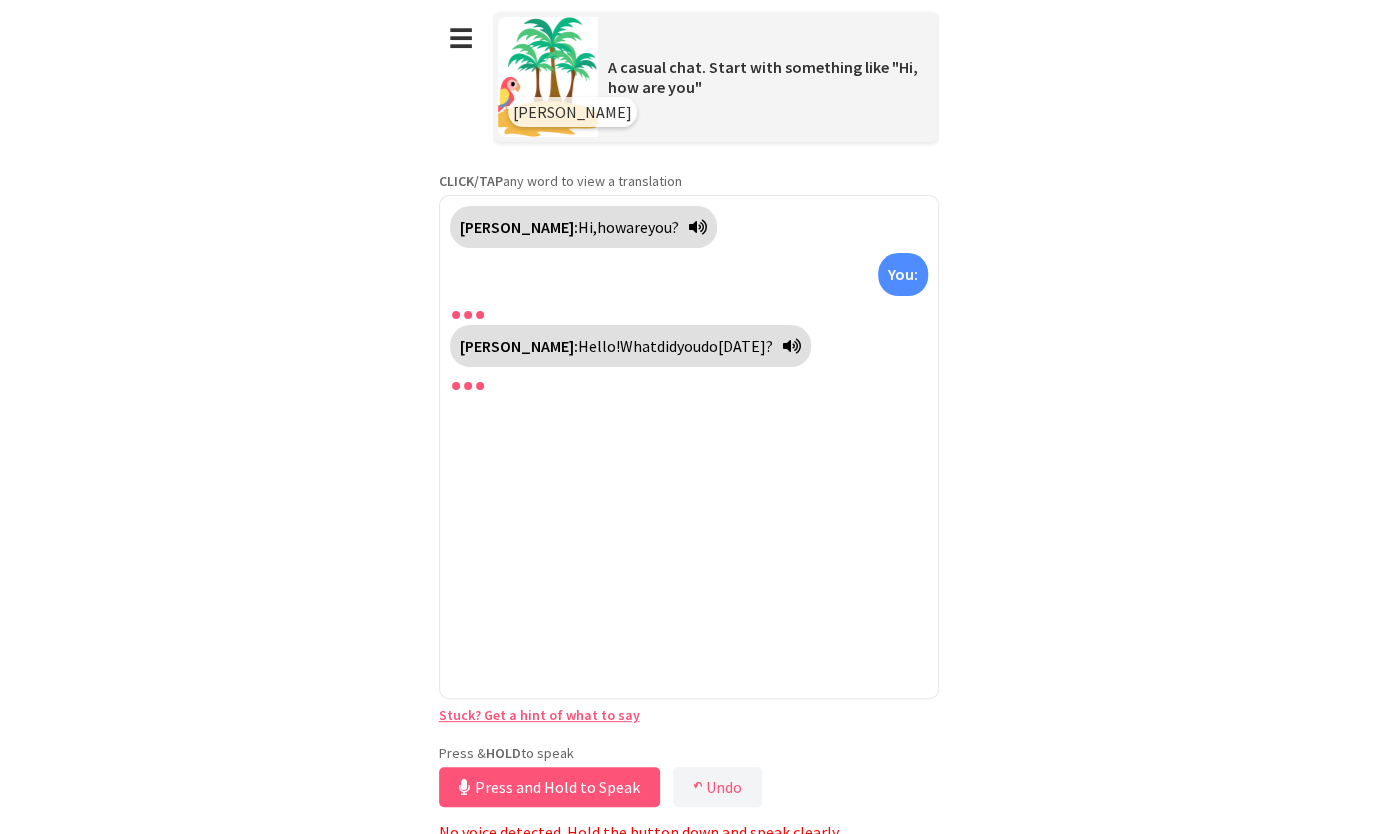 click on "Press and Hold to Speak" at bounding box center (549, 787) 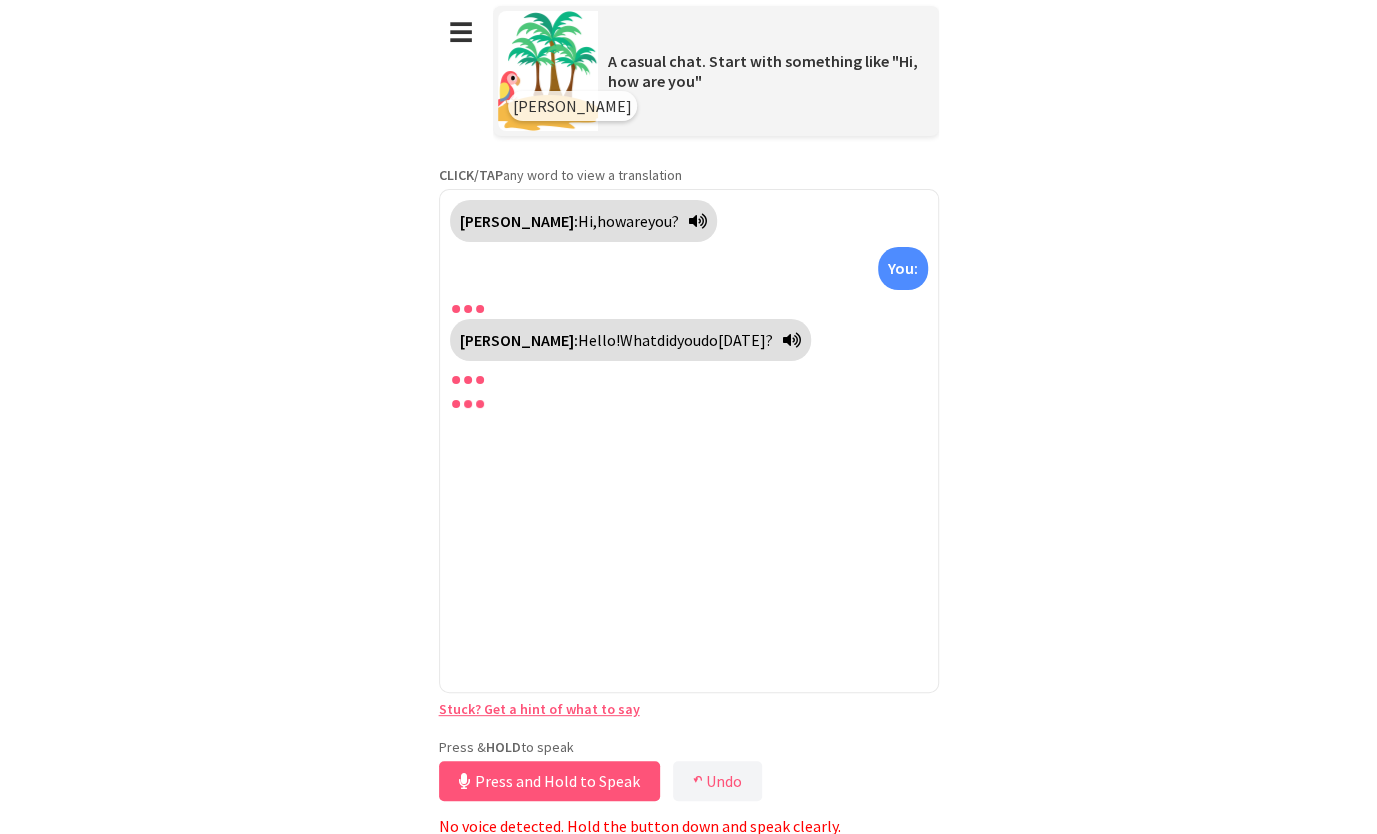 scroll, scrollTop: 10, scrollLeft: 0, axis: vertical 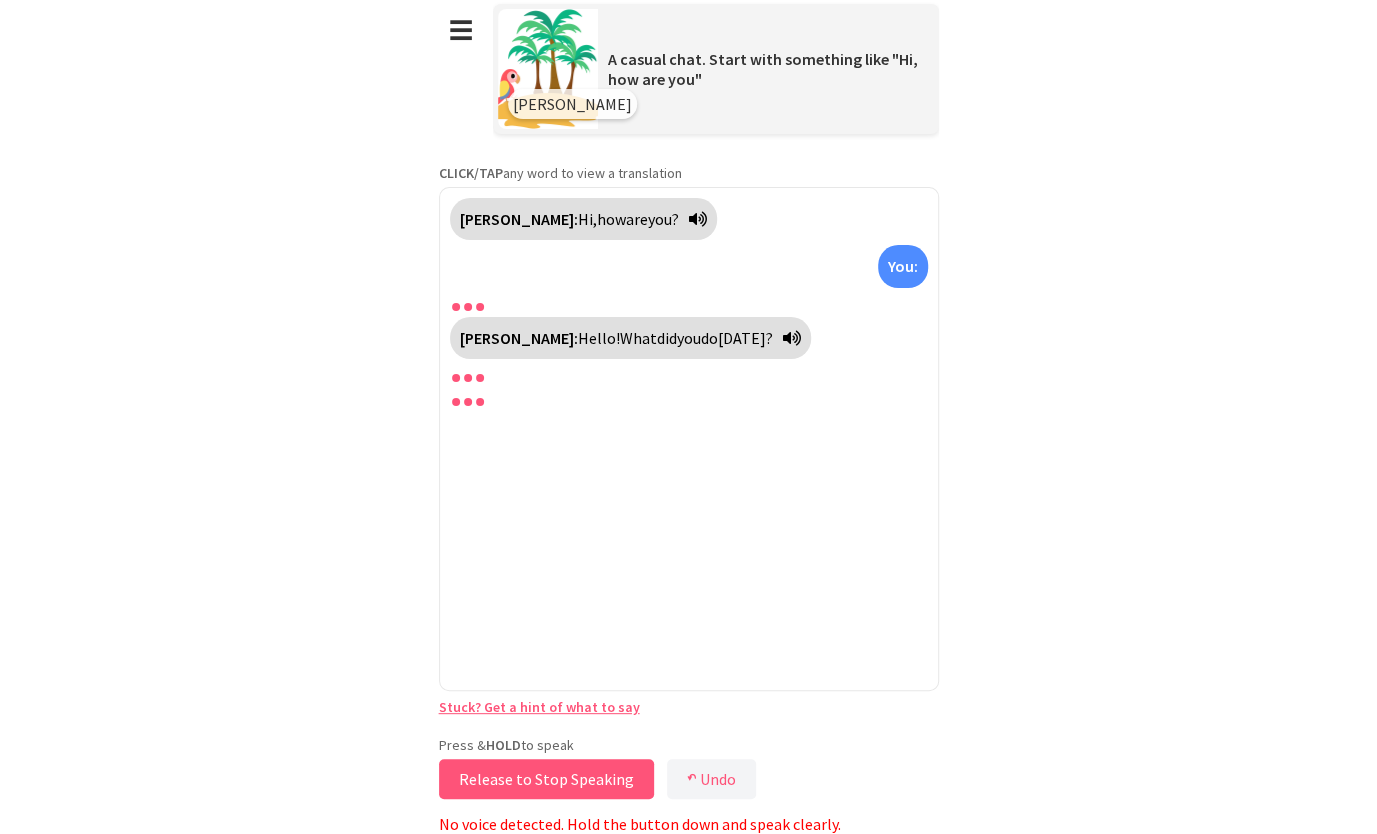 click on "Release to Stop Speaking" at bounding box center (546, 779) 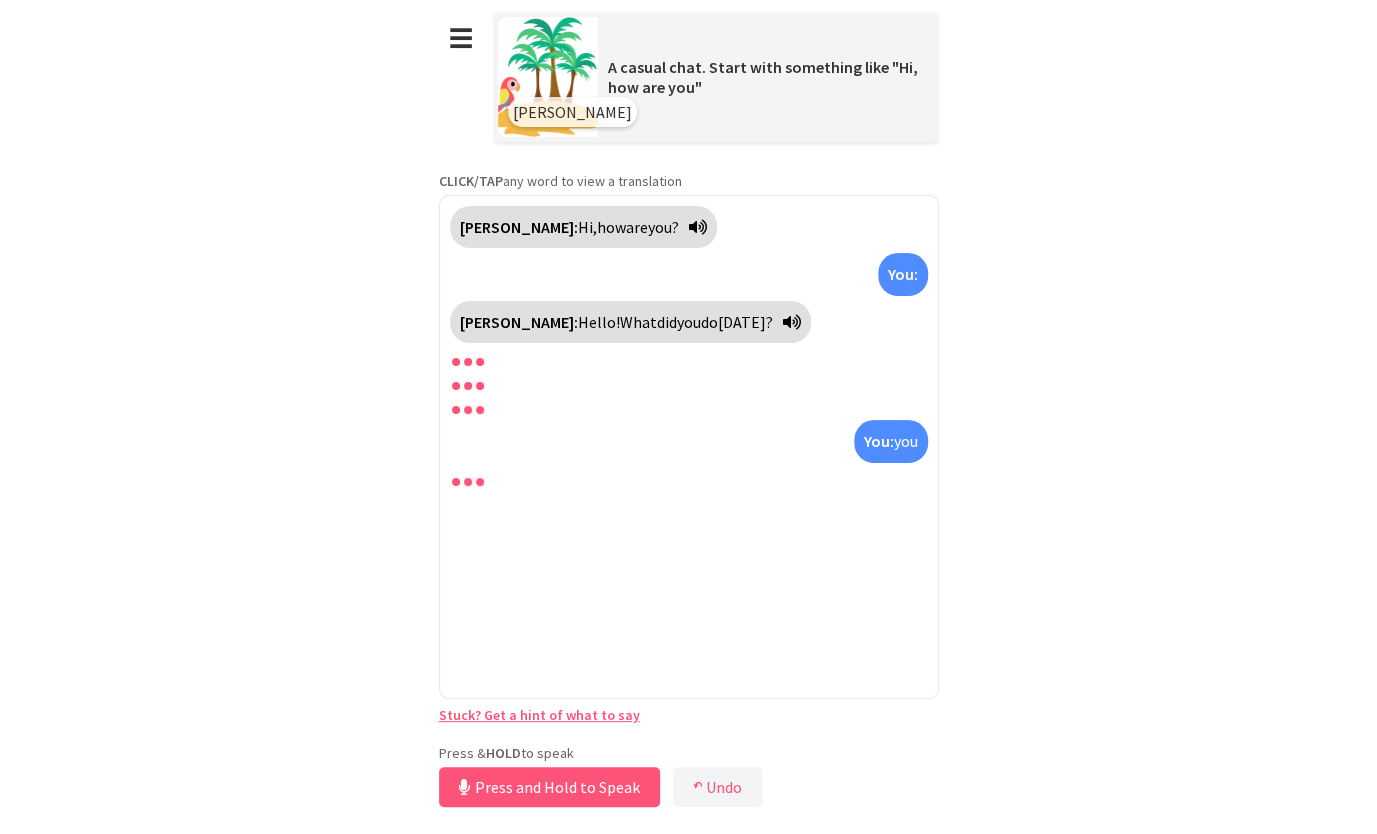 scroll, scrollTop: 0, scrollLeft: 0, axis: both 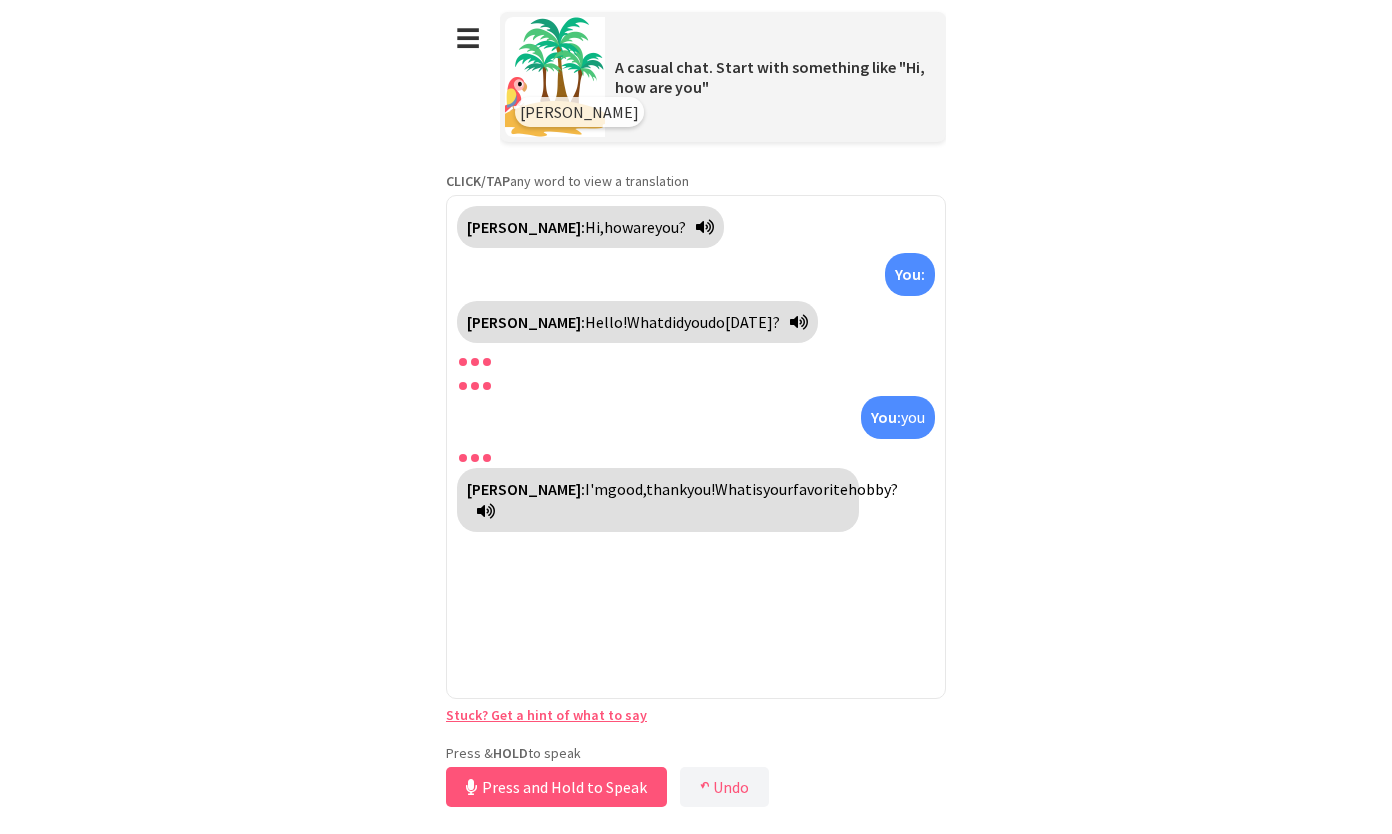 click on "Press and Hold to Speak" at bounding box center (556, 787) 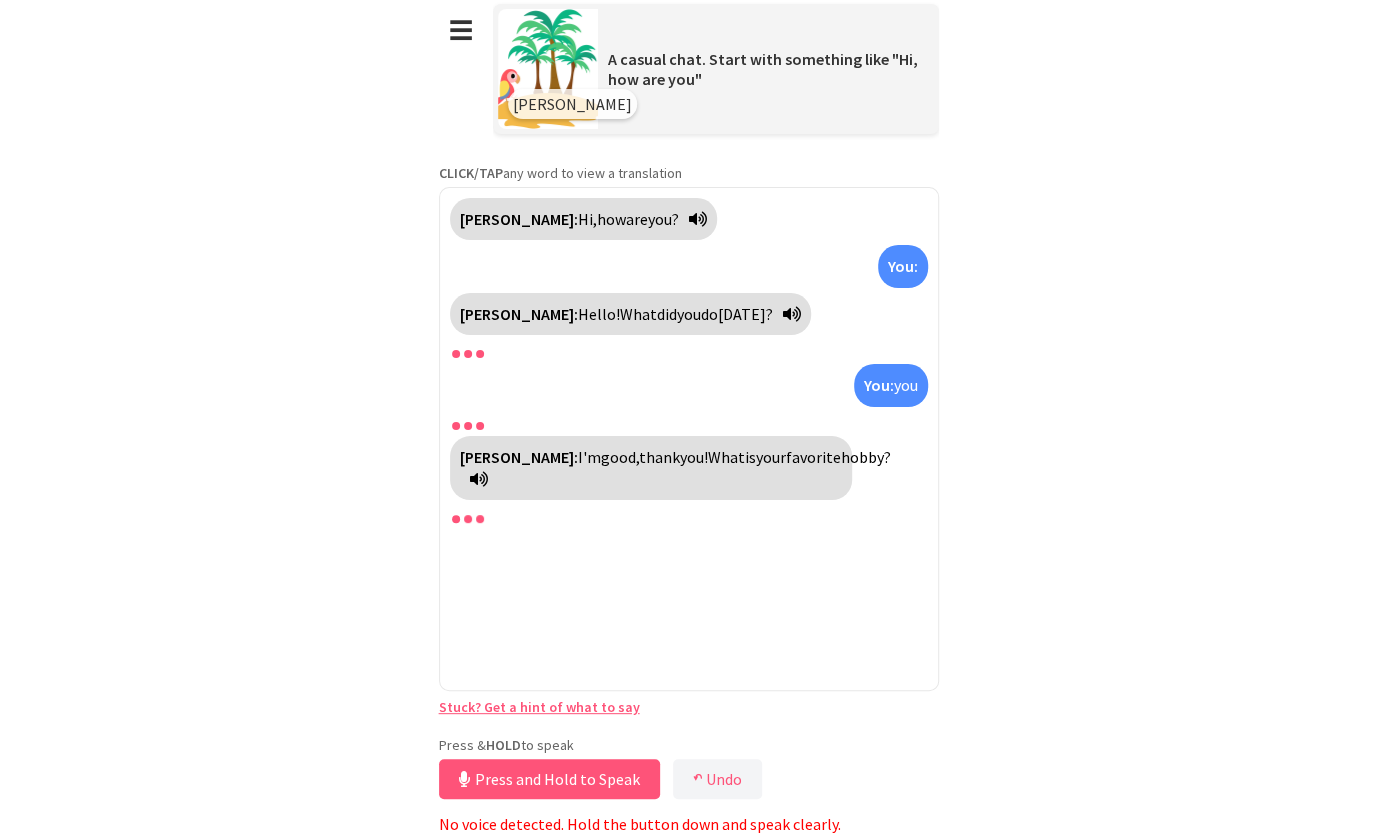 scroll, scrollTop: 10, scrollLeft: 0, axis: vertical 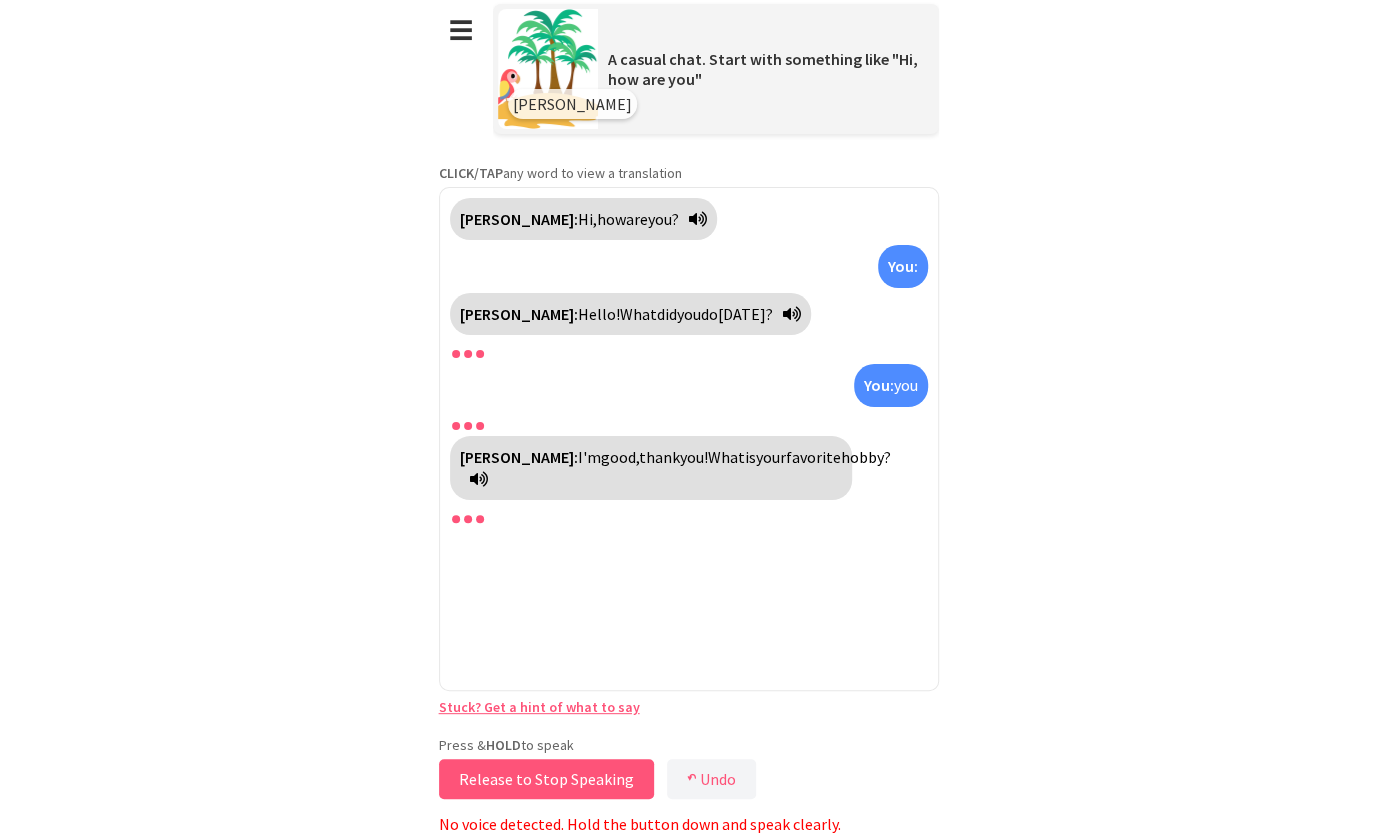 click on "Release to Stop Speaking" at bounding box center [546, 779] 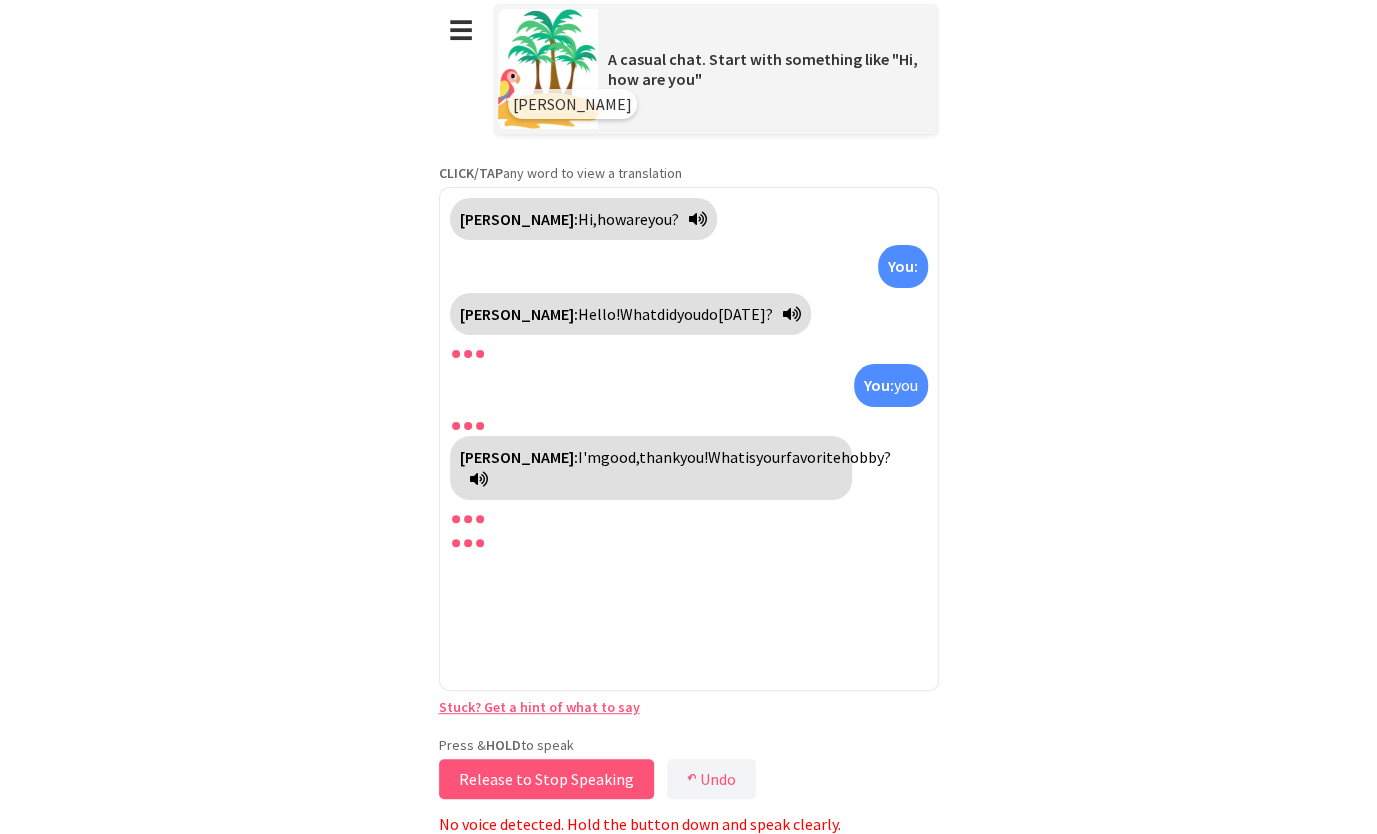 click on "Release to Stop Speaking" at bounding box center (546, 779) 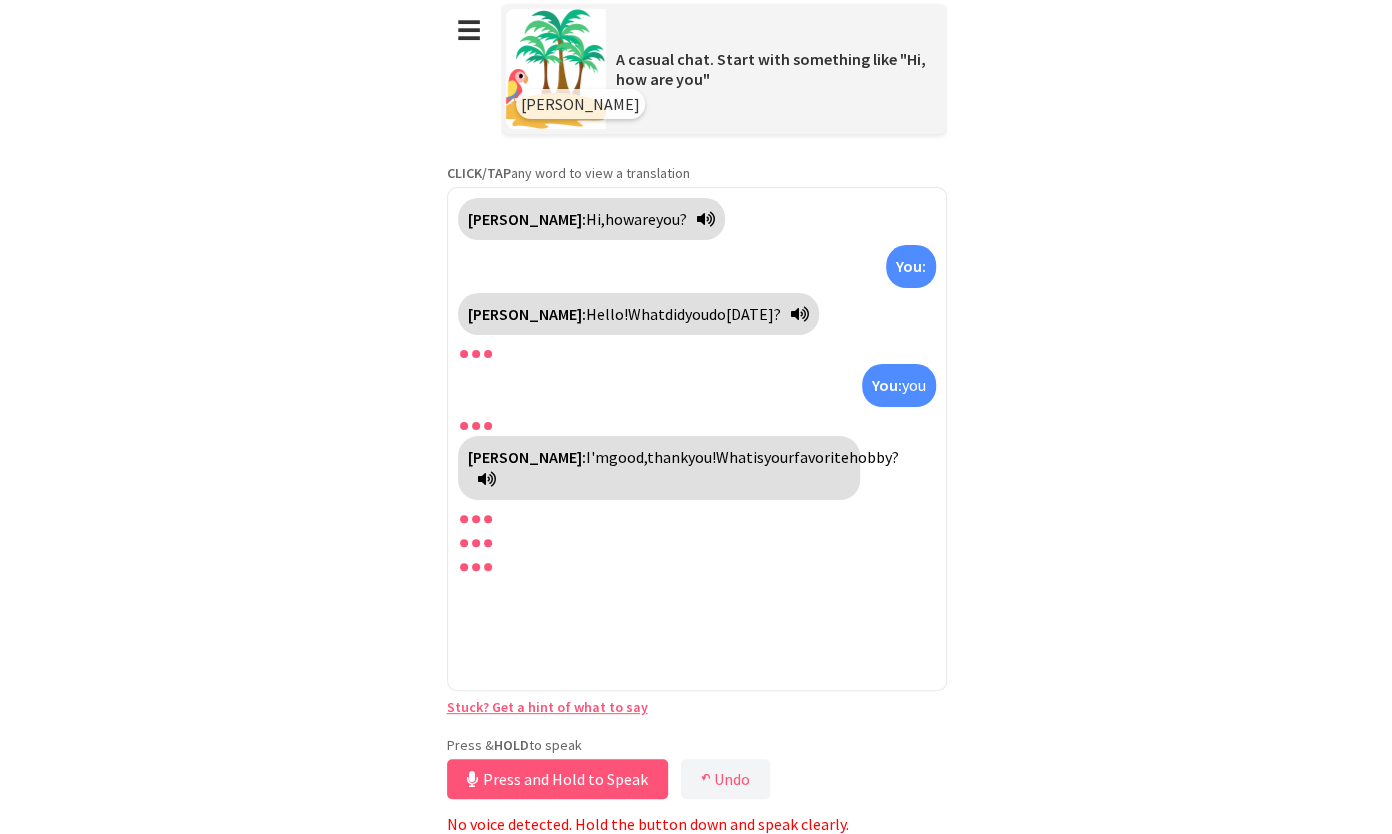 scroll, scrollTop: 0, scrollLeft: 0, axis: both 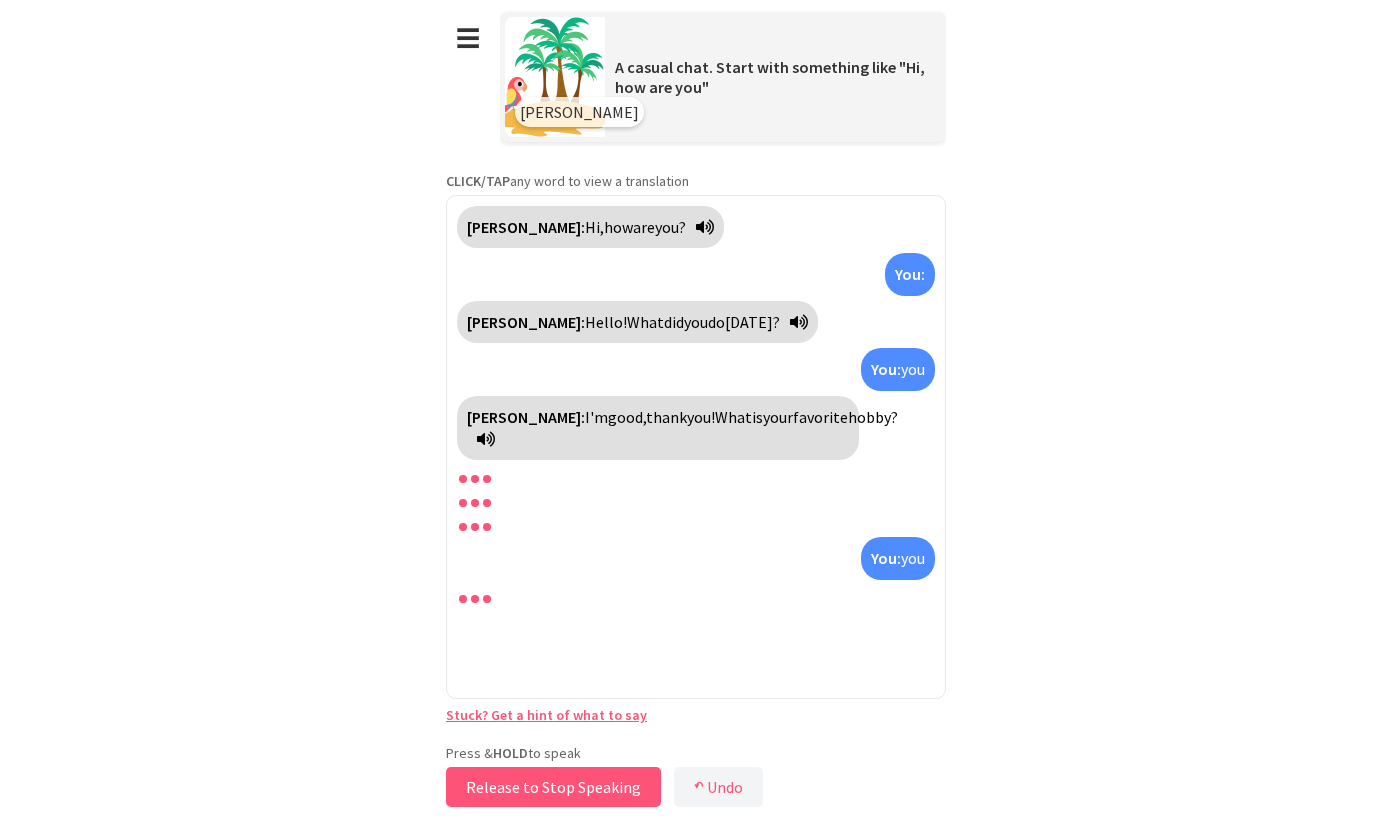 click on "Release to Stop Speaking" at bounding box center (553, 787) 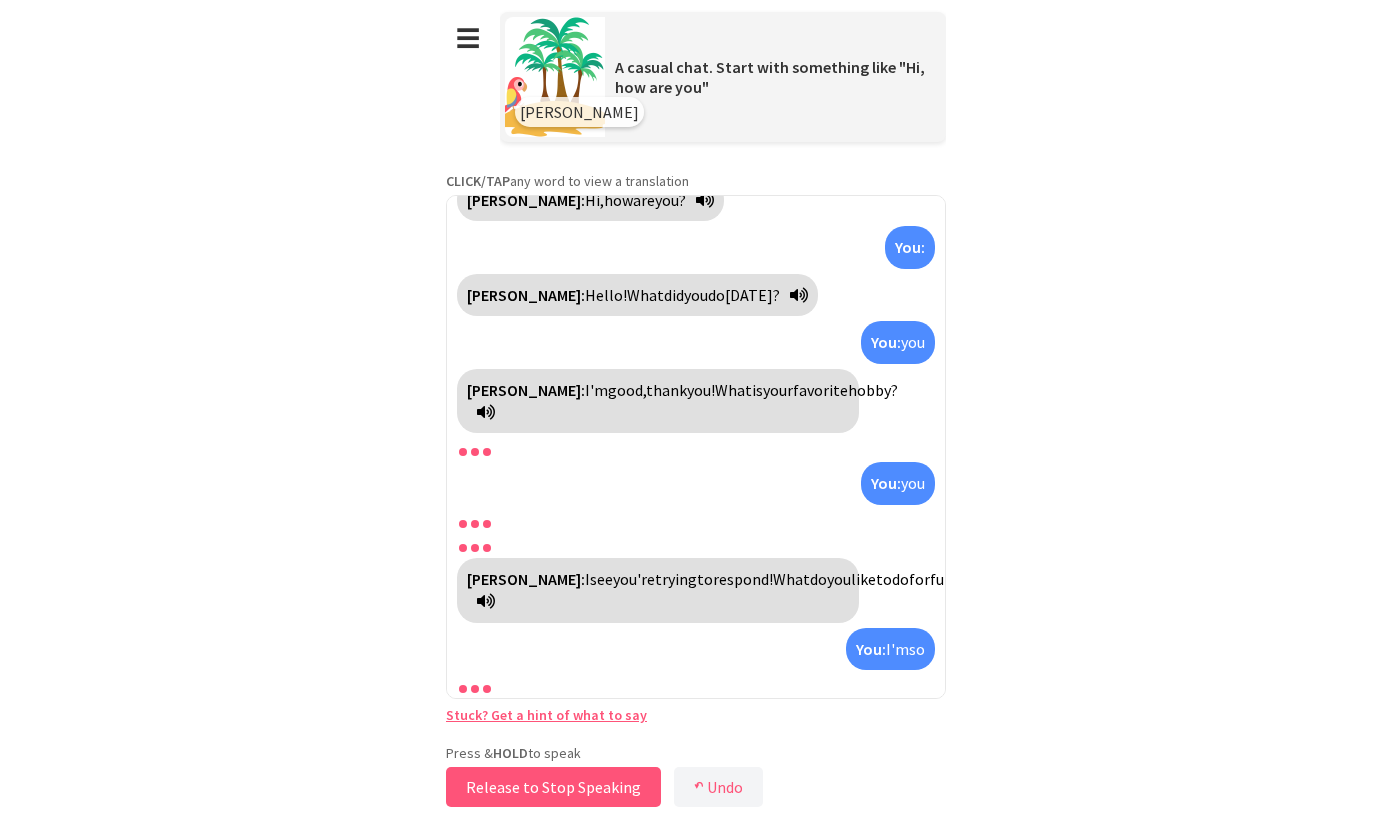 scroll, scrollTop: 73, scrollLeft: 0, axis: vertical 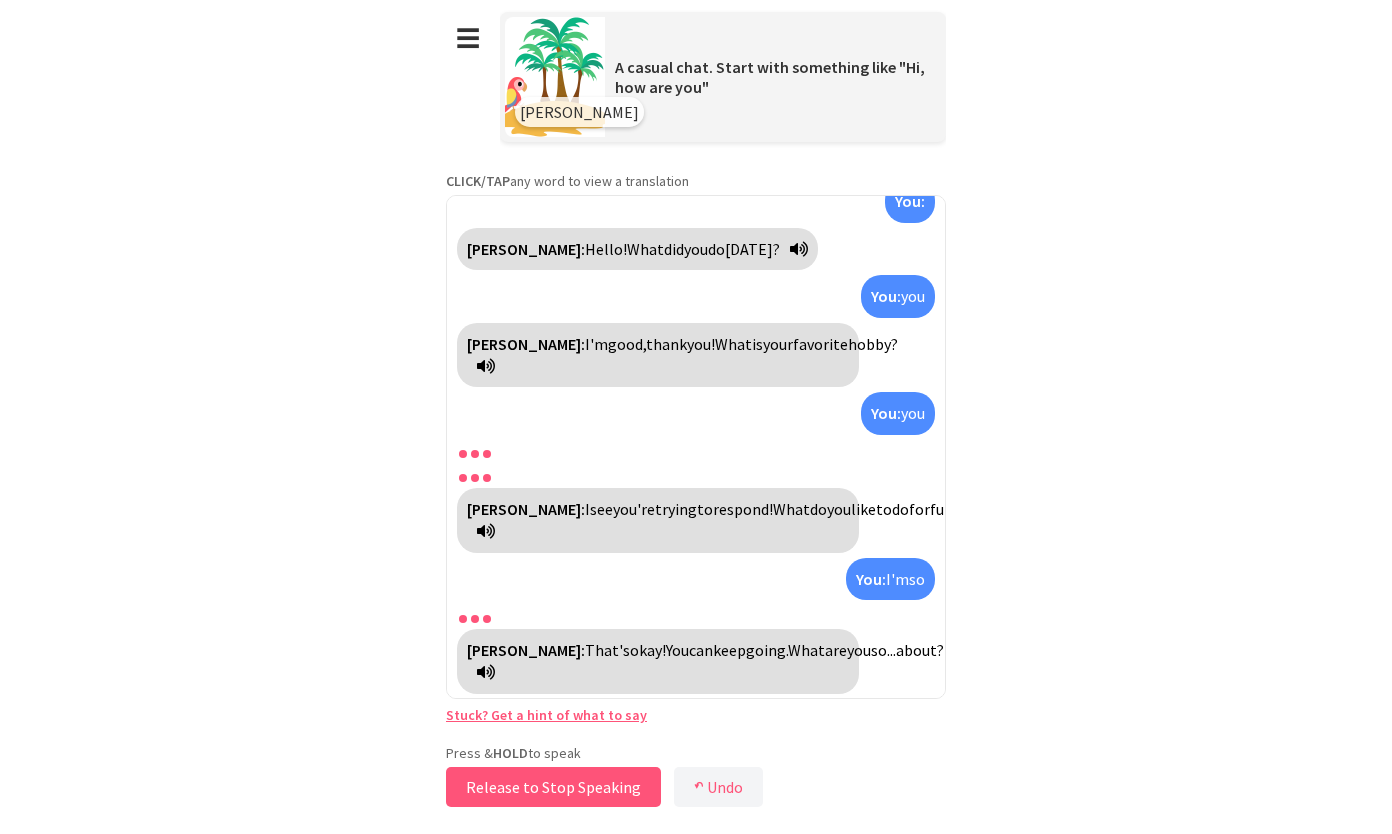 click on "Release to Stop Speaking" at bounding box center [553, 787] 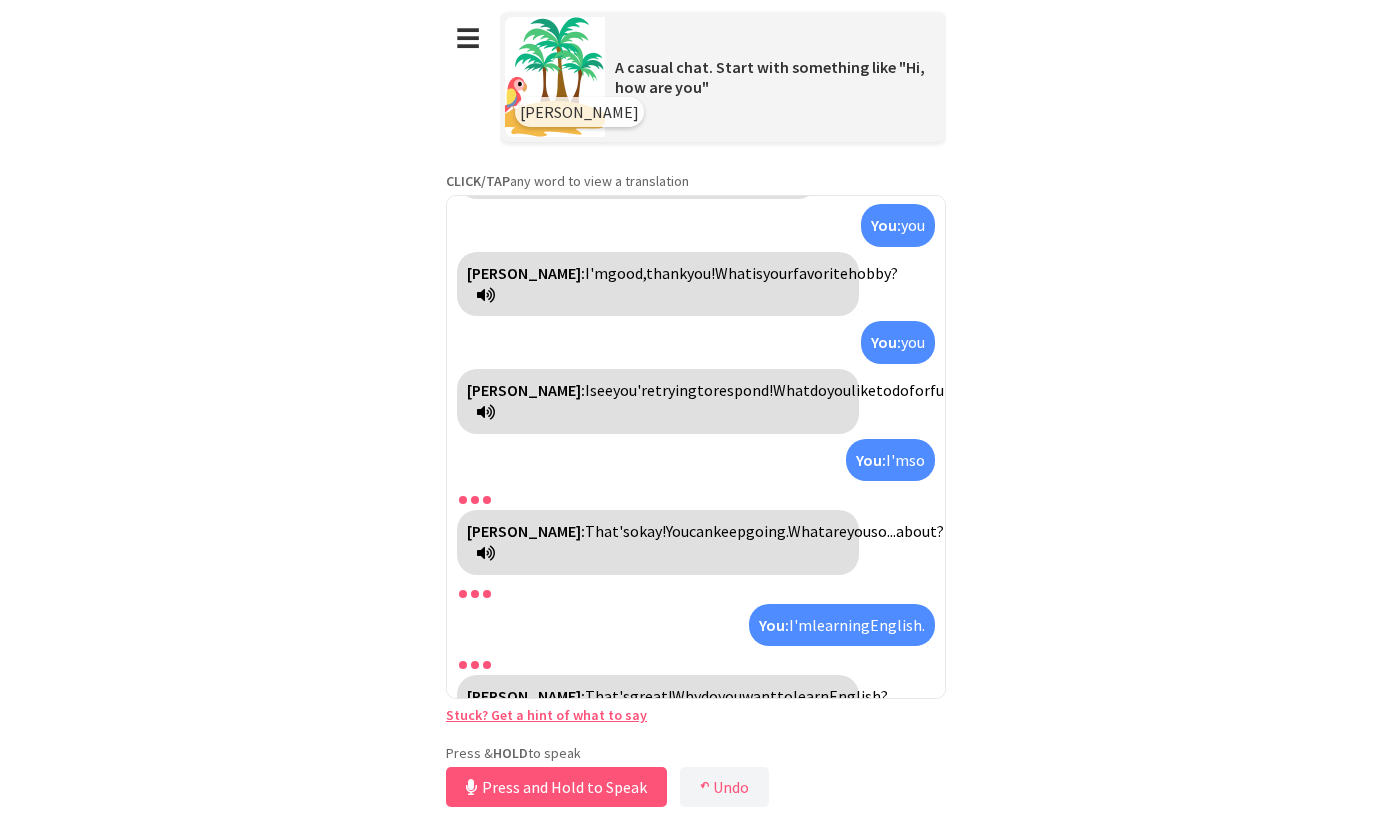 scroll, scrollTop: 190, scrollLeft: 0, axis: vertical 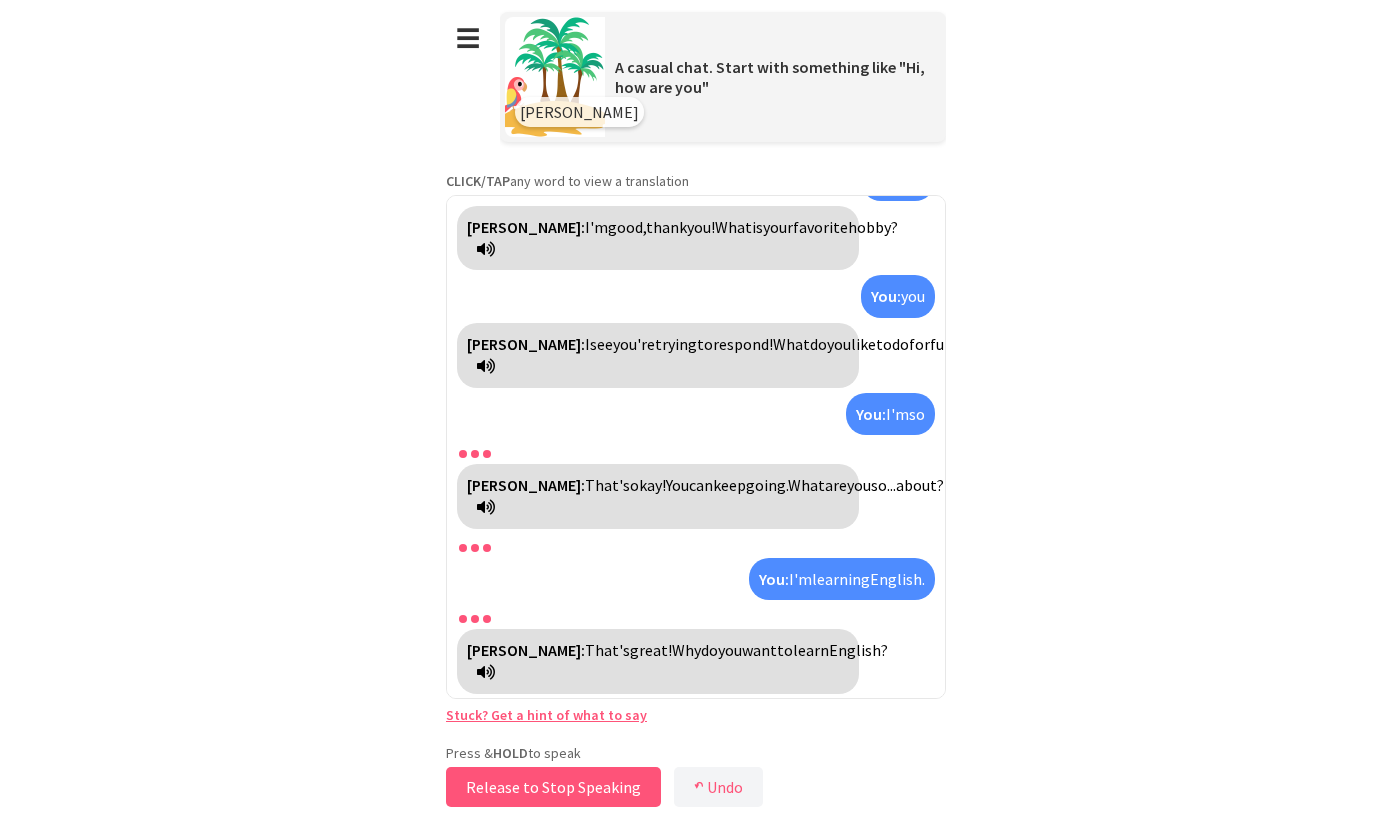 click on "Release to Stop Speaking" at bounding box center [553, 787] 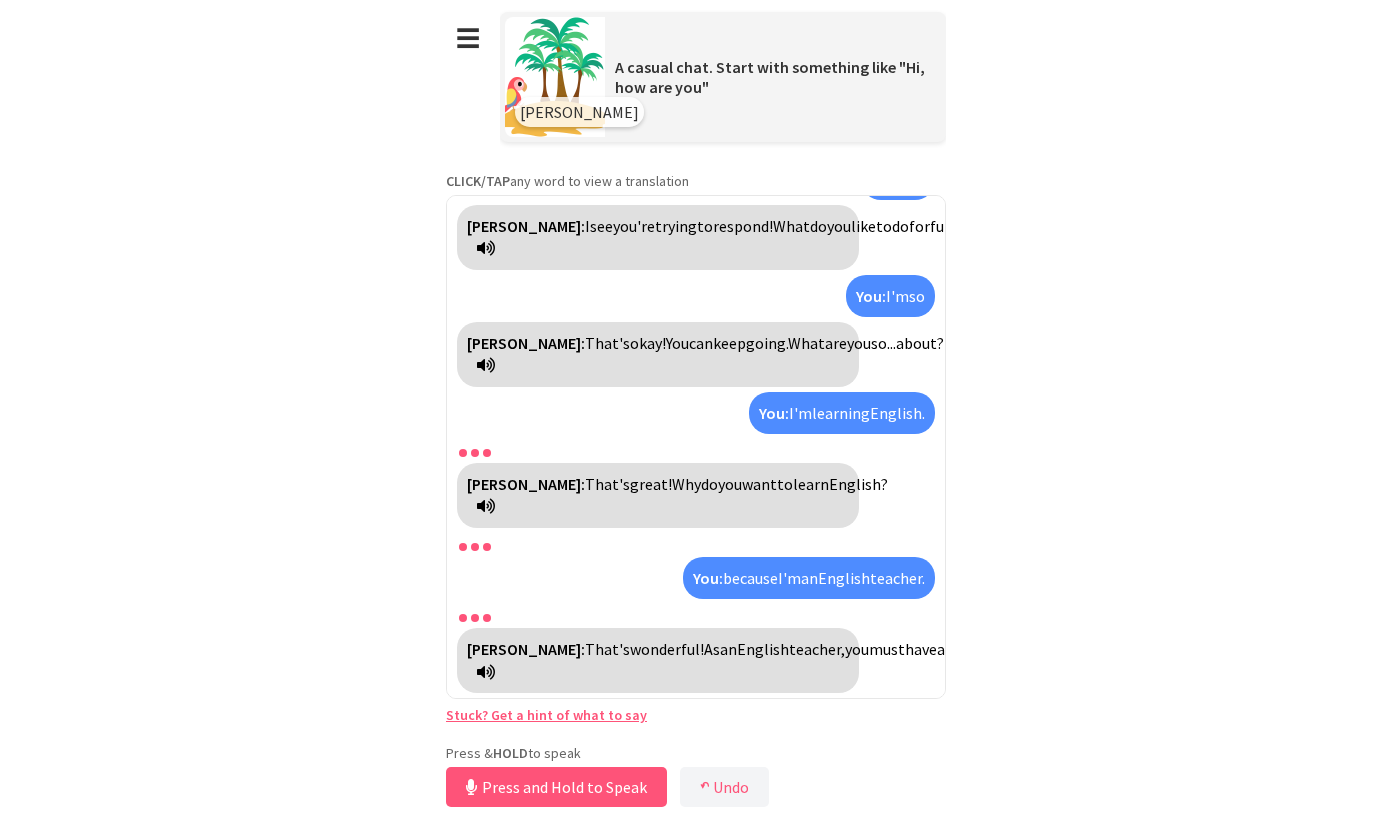 scroll, scrollTop: 329, scrollLeft: 0, axis: vertical 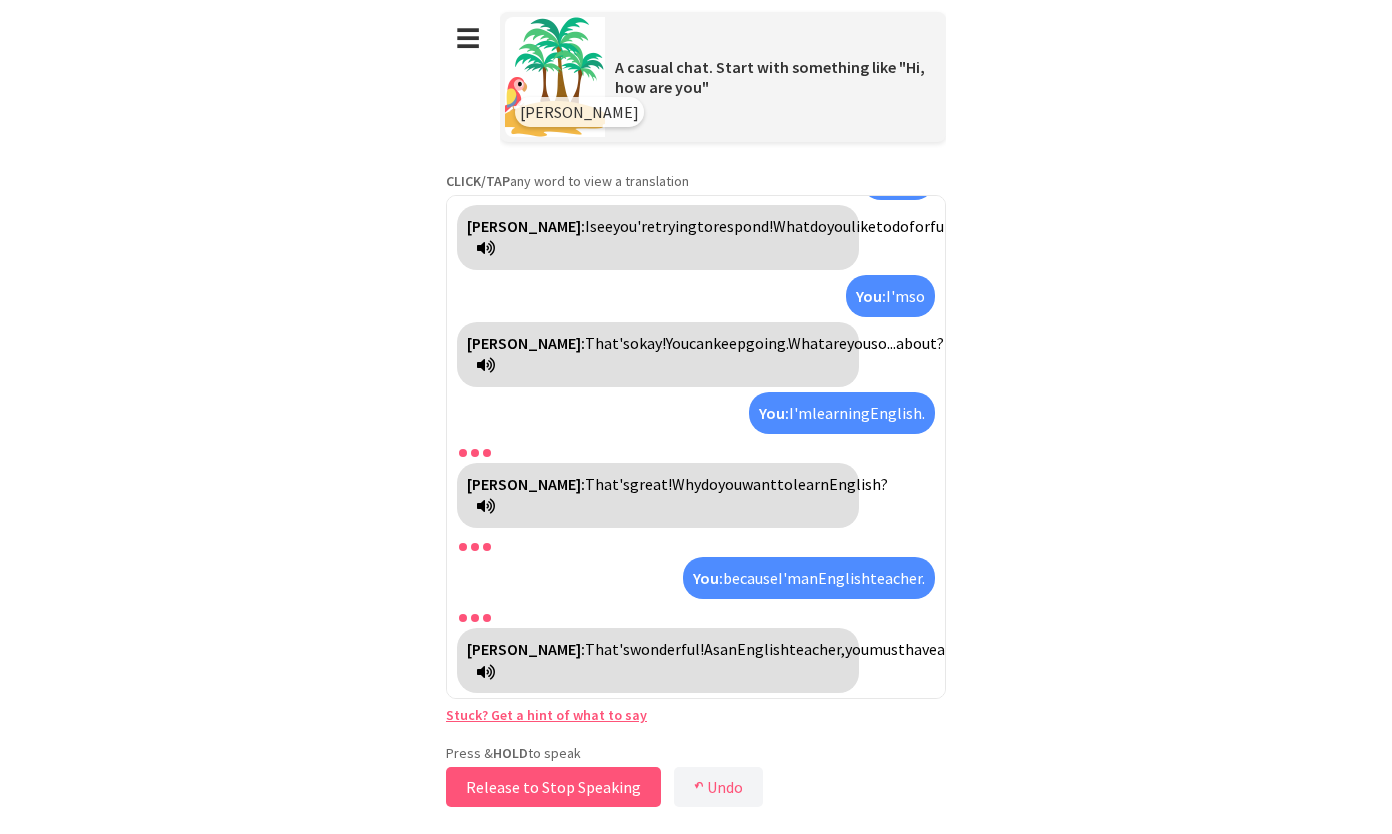 click on "Release to Stop Speaking" at bounding box center (553, 787) 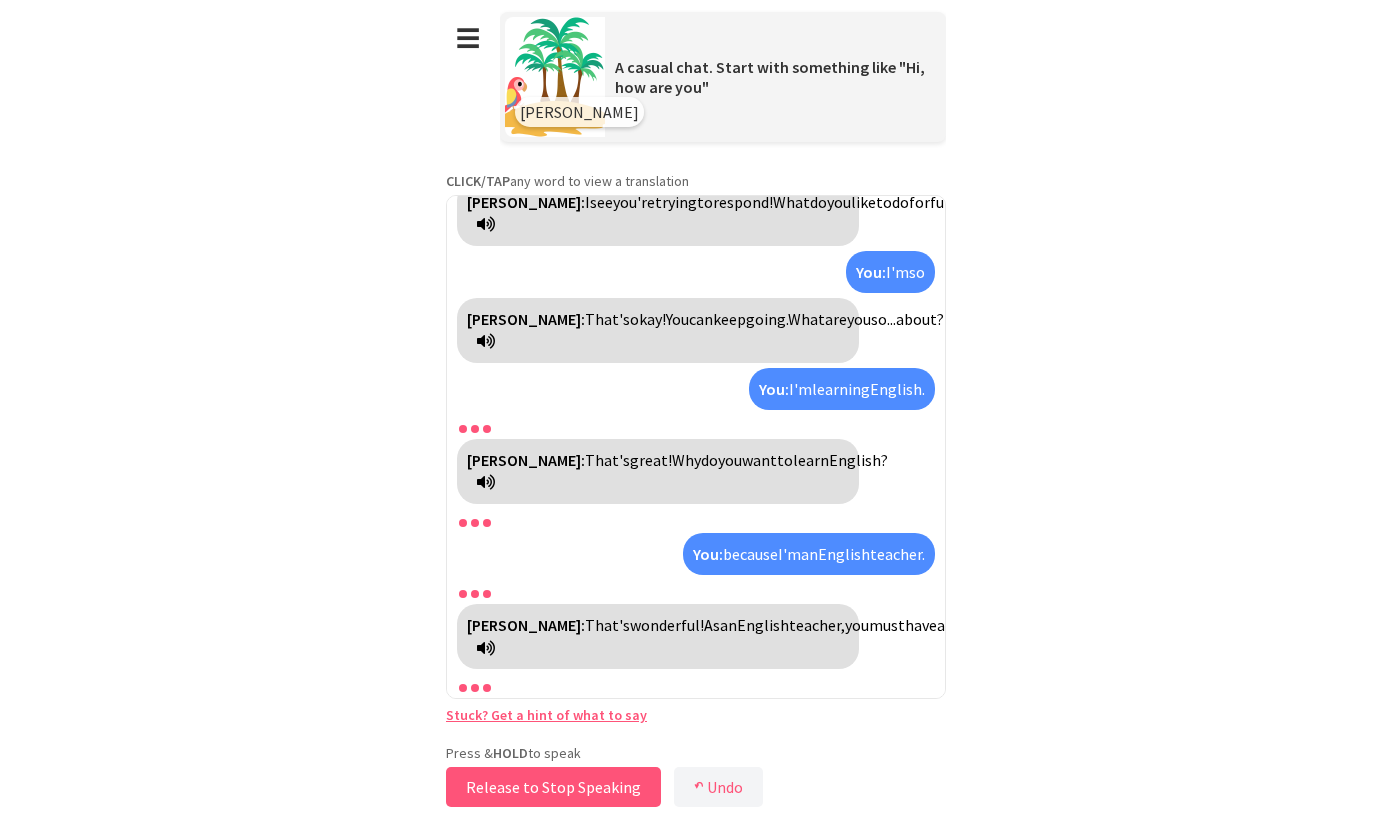 click on "Release to Stop Speaking" at bounding box center [553, 787] 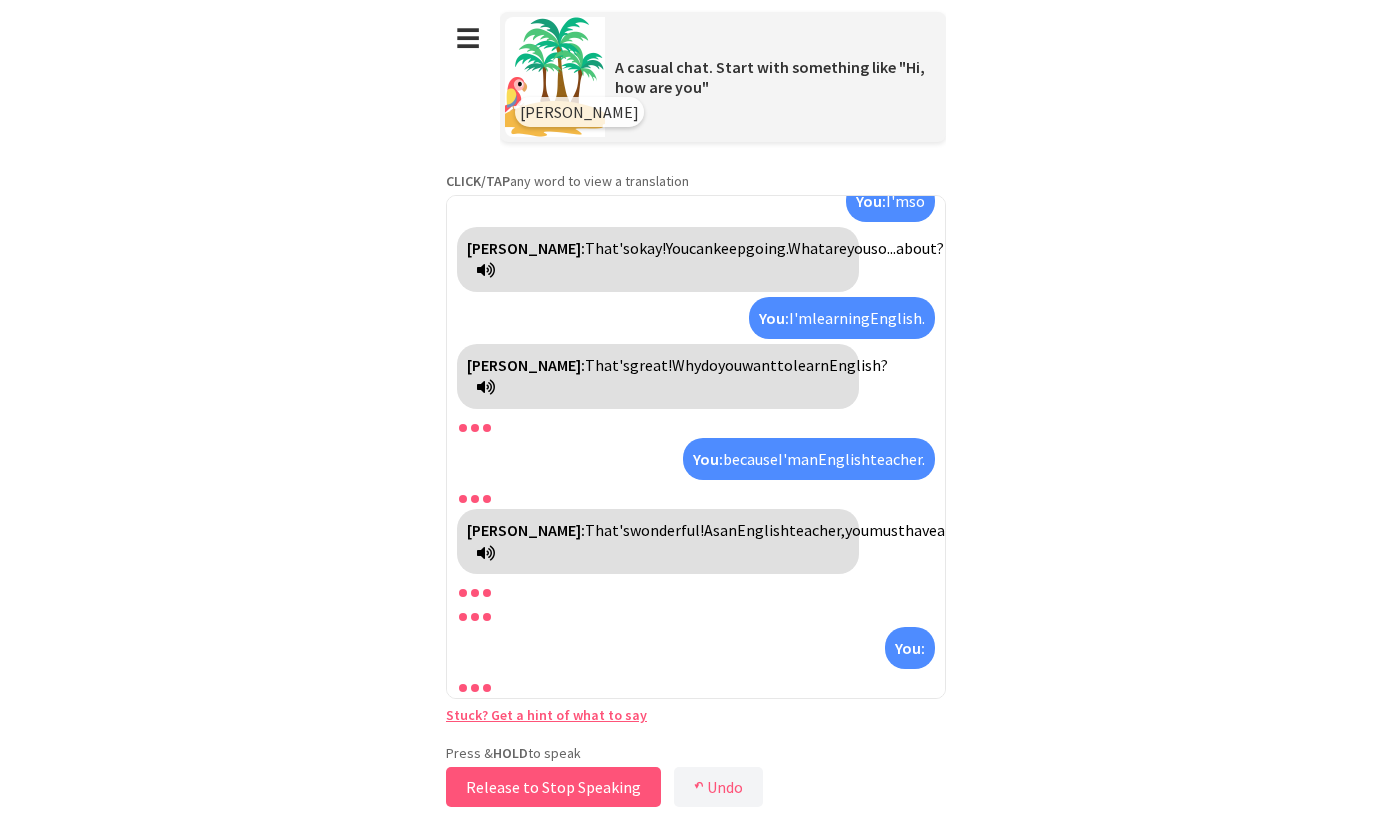 click on "Release to Stop Speaking" at bounding box center (553, 787) 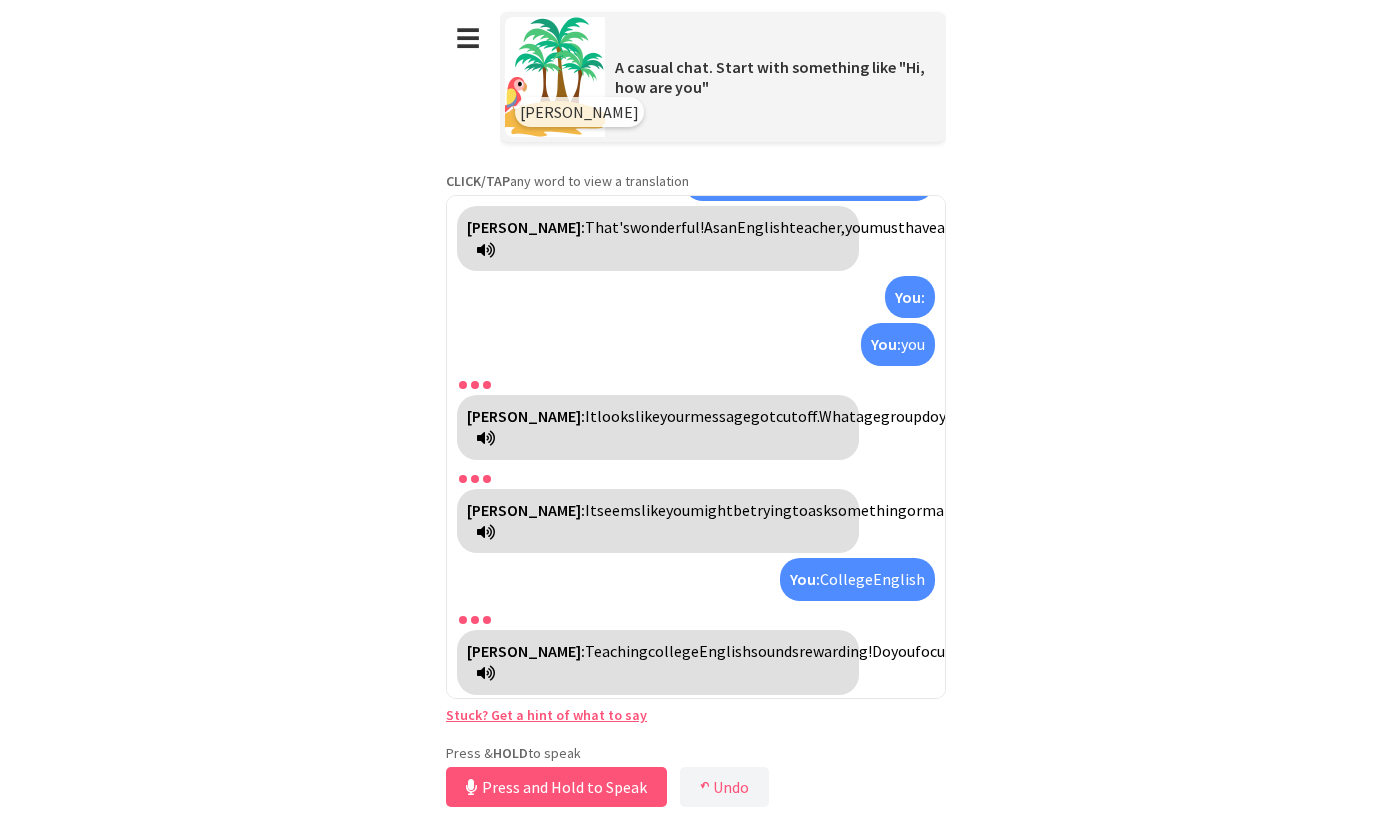 scroll, scrollTop: 726, scrollLeft: 0, axis: vertical 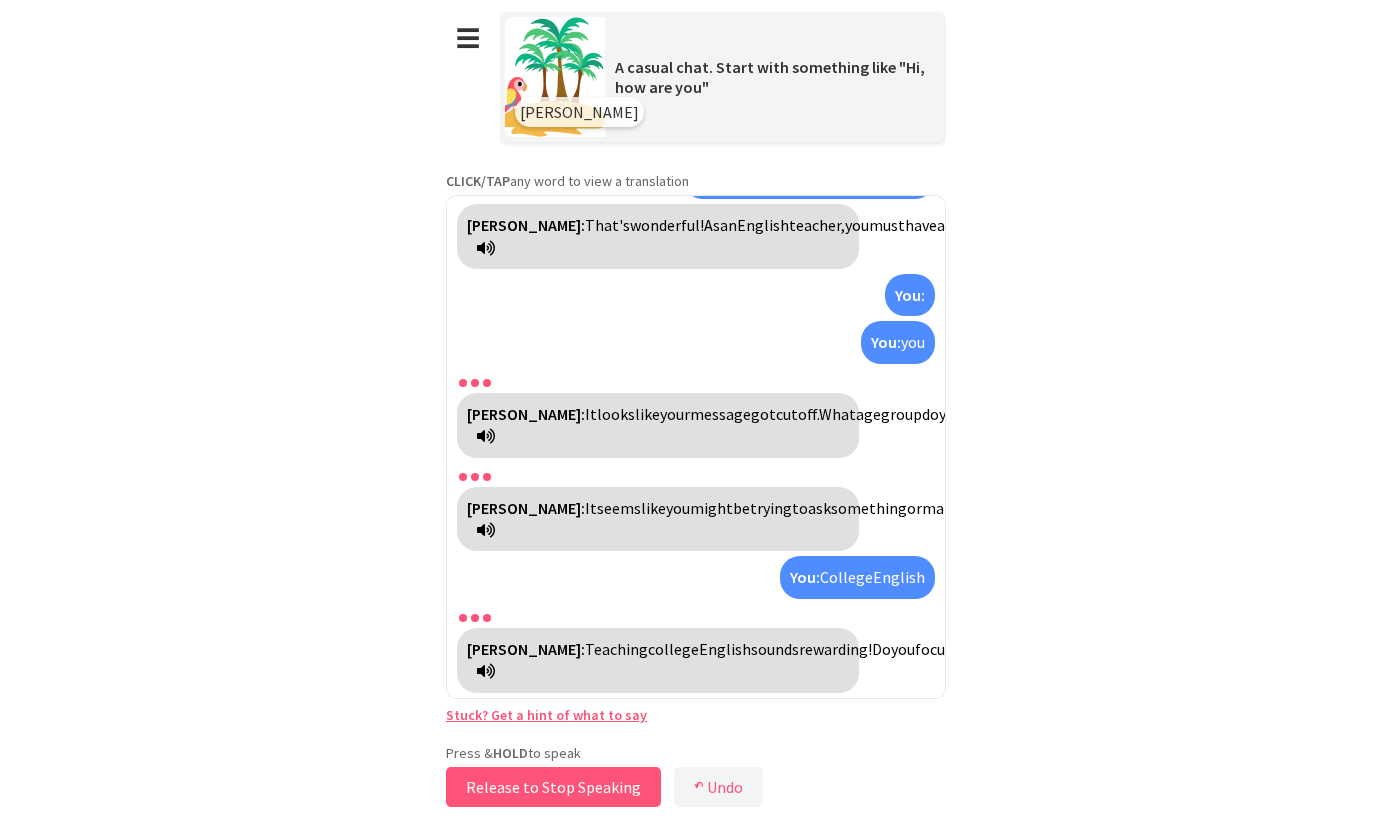 drag, startPoint x: 563, startPoint y: 782, endPoint x: 568, endPoint y: 800, distance: 18.681541 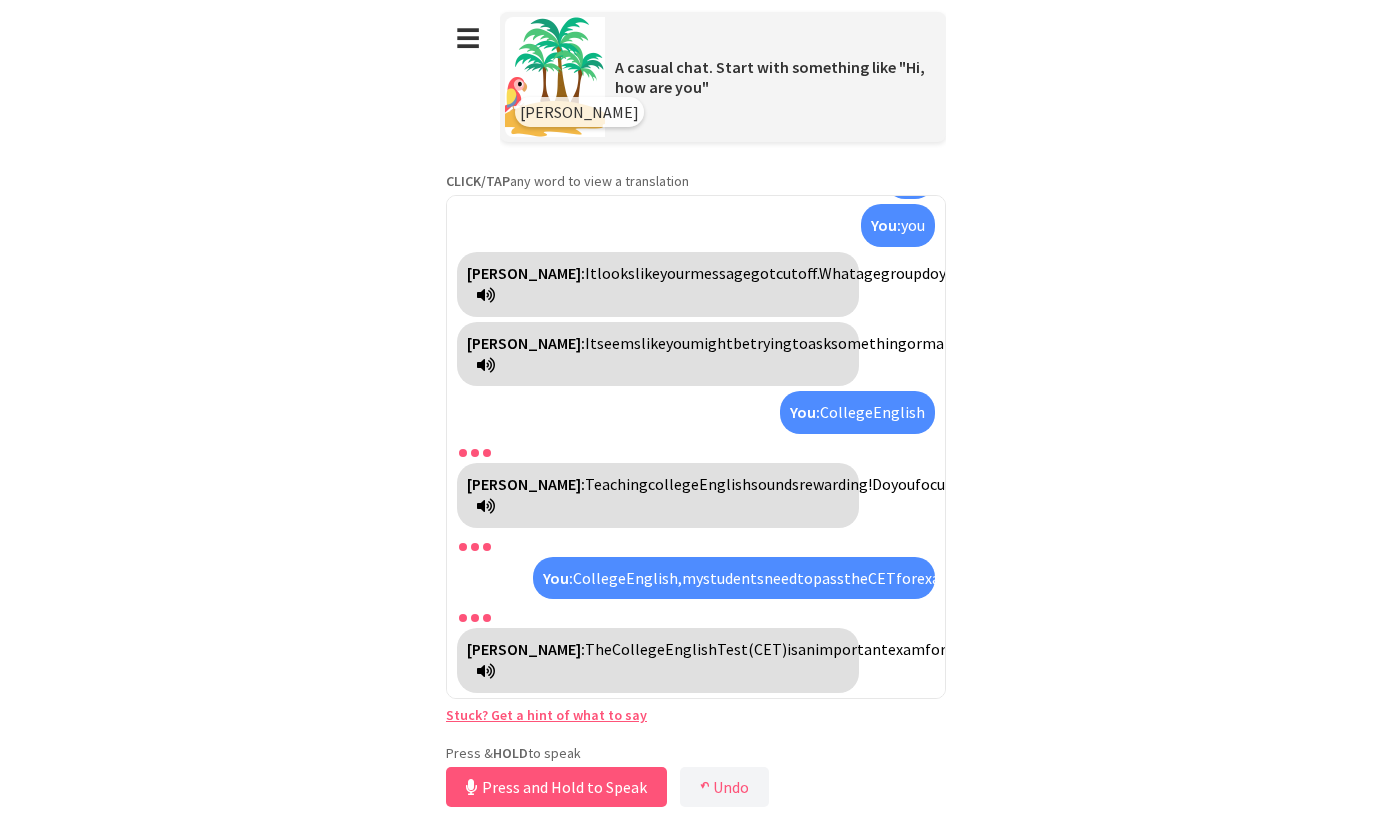 scroll, scrollTop: 910, scrollLeft: 0, axis: vertical 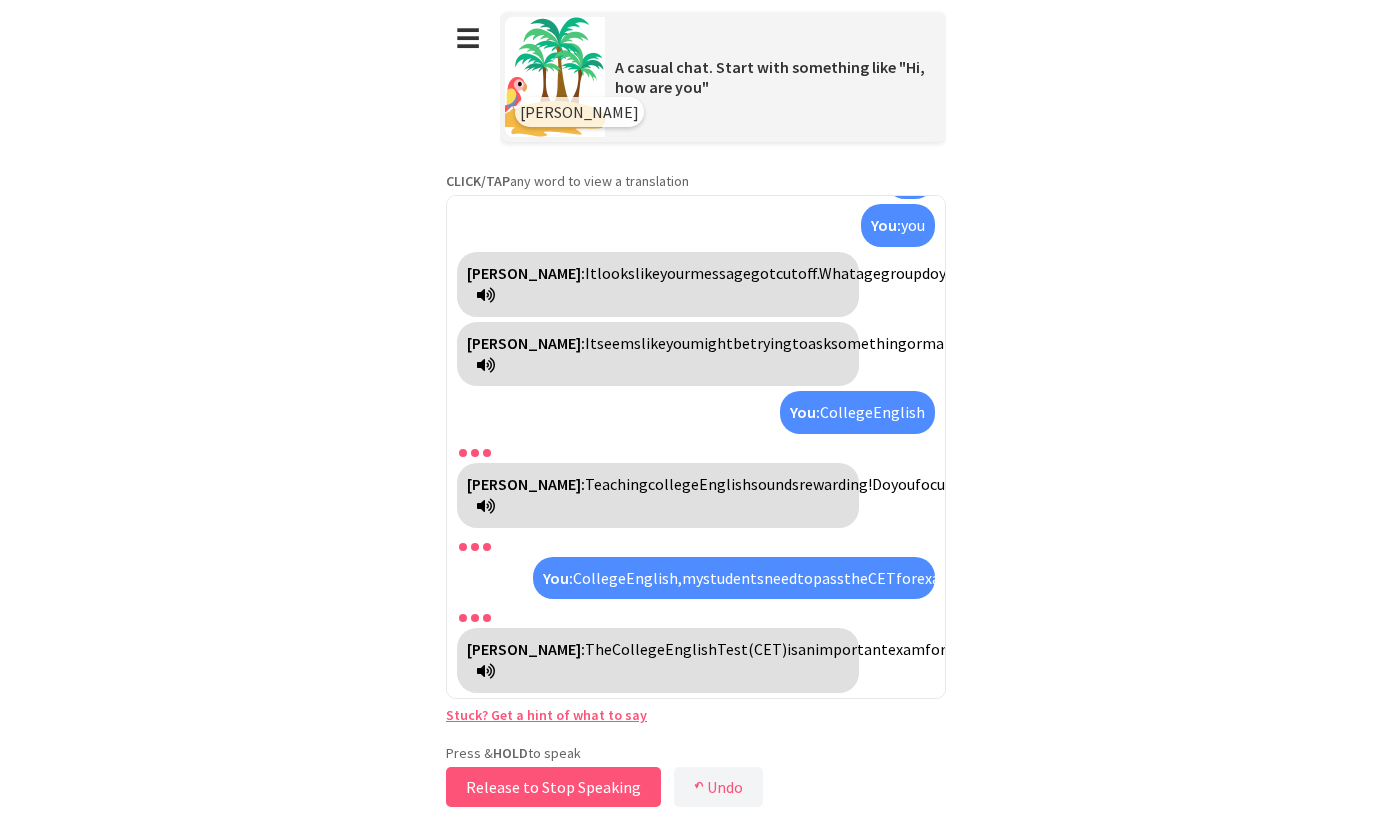 click on "Release to Stop Speaking" at bounding box center (553, 787) 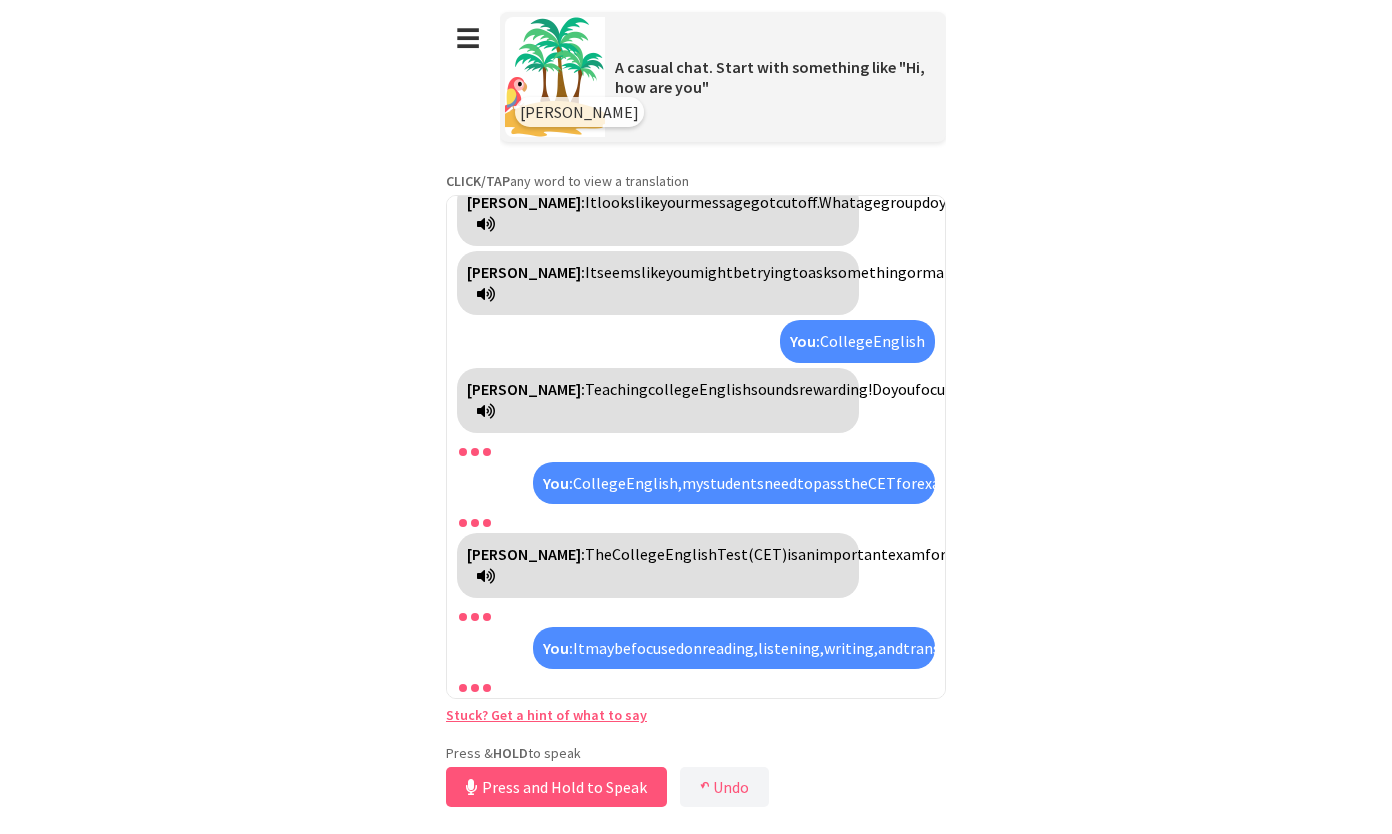 scroll, scrollTop: 1004, scrollLeft: 0, axis: vertical 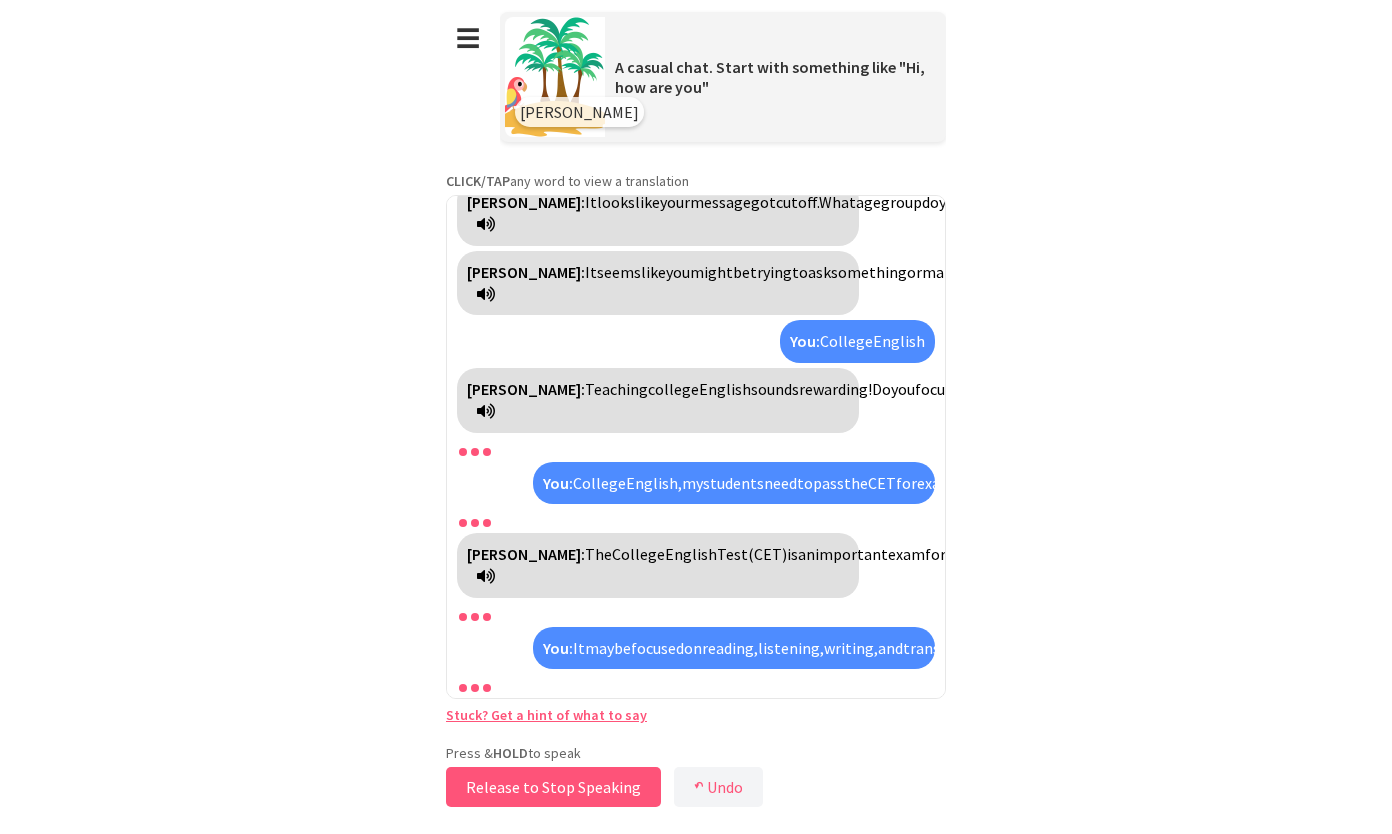 click on "Release to Stop Speaking" at bounding box center [553, 787] 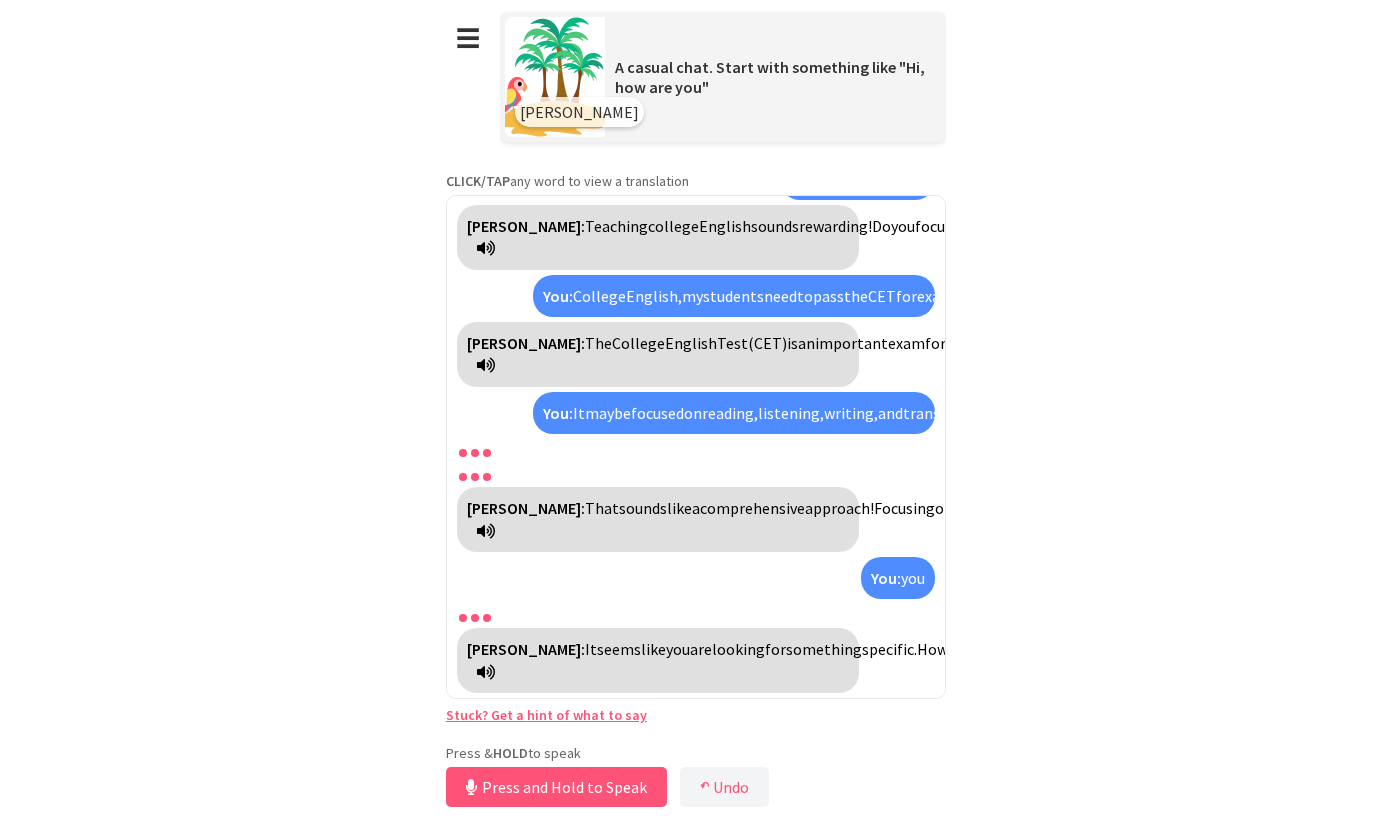 scroll, scrollTop: 1301, scrollLeft: 0, axis: vertical 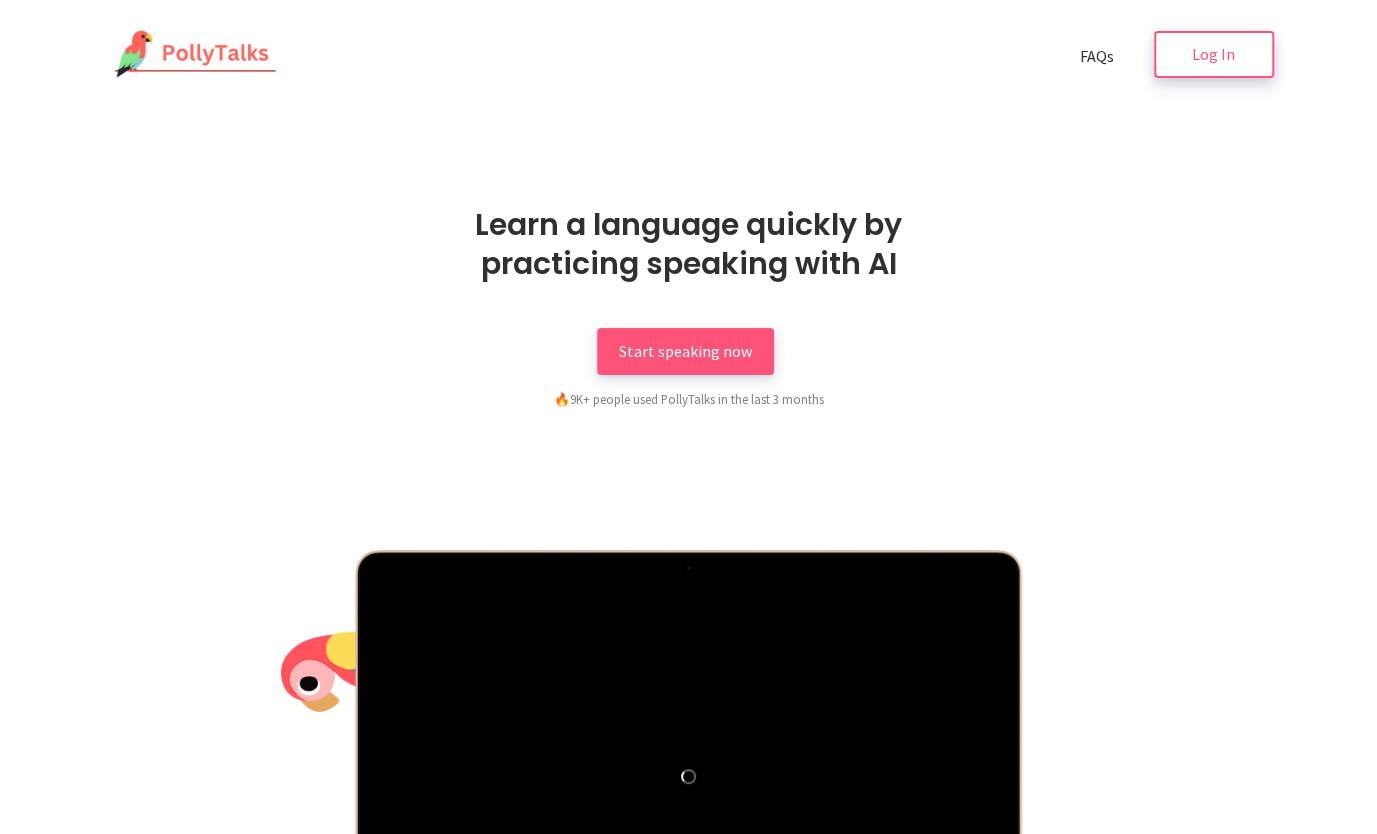 click on "Log In" at bounding box center (1213, 54) 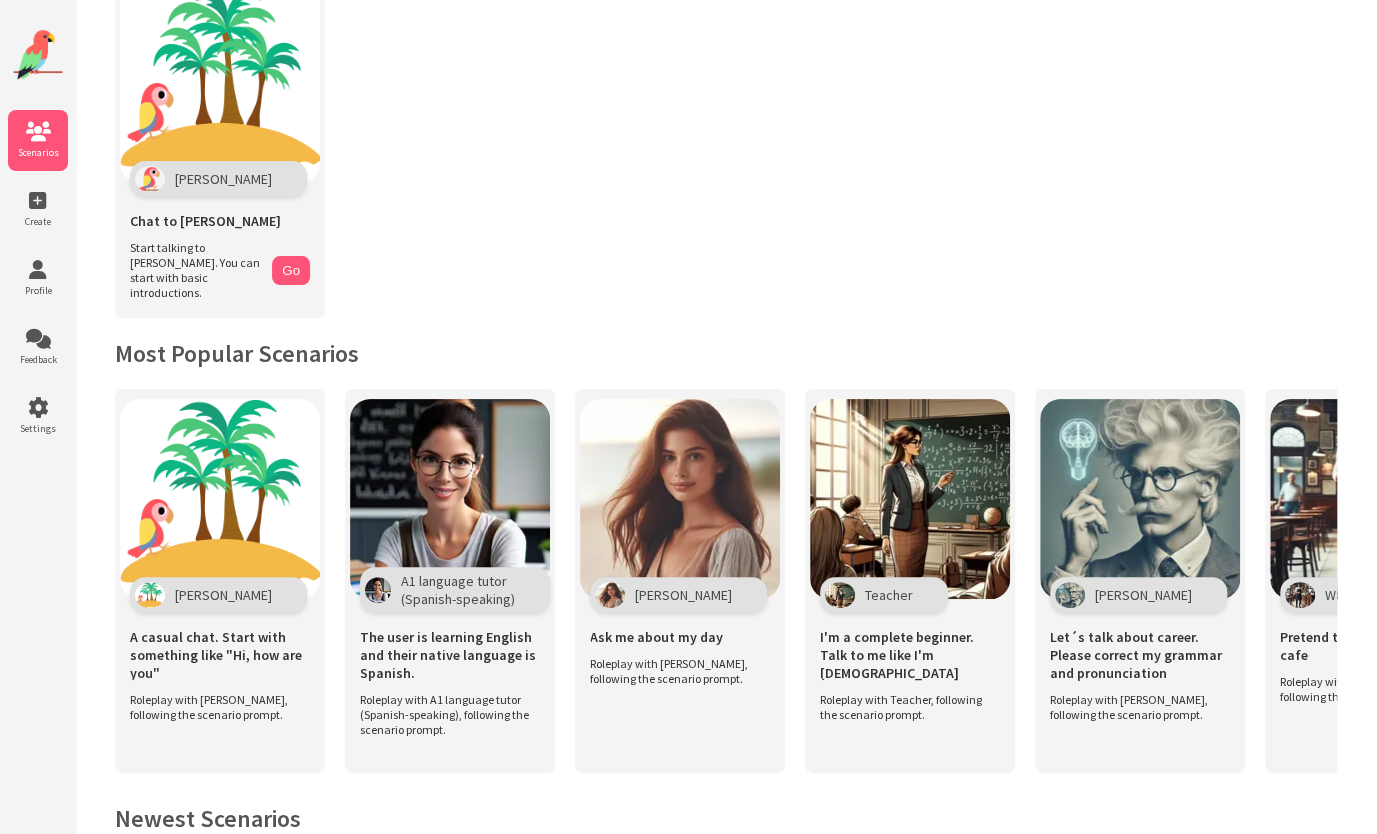 scroll, scrollTop: 0, scrollLeft: 0, axis: both 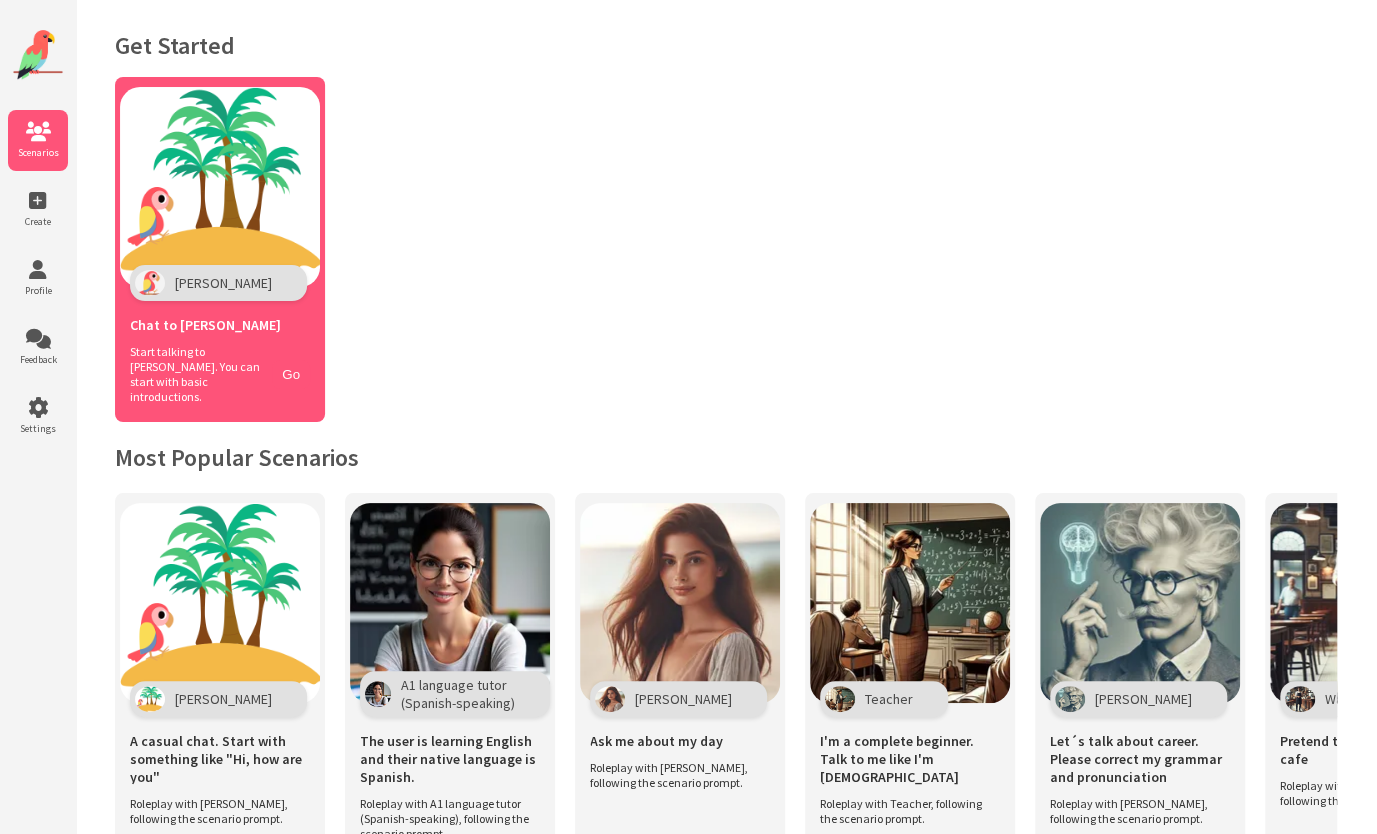 click on "Chat to Polly" at bounding box center (205, 325) 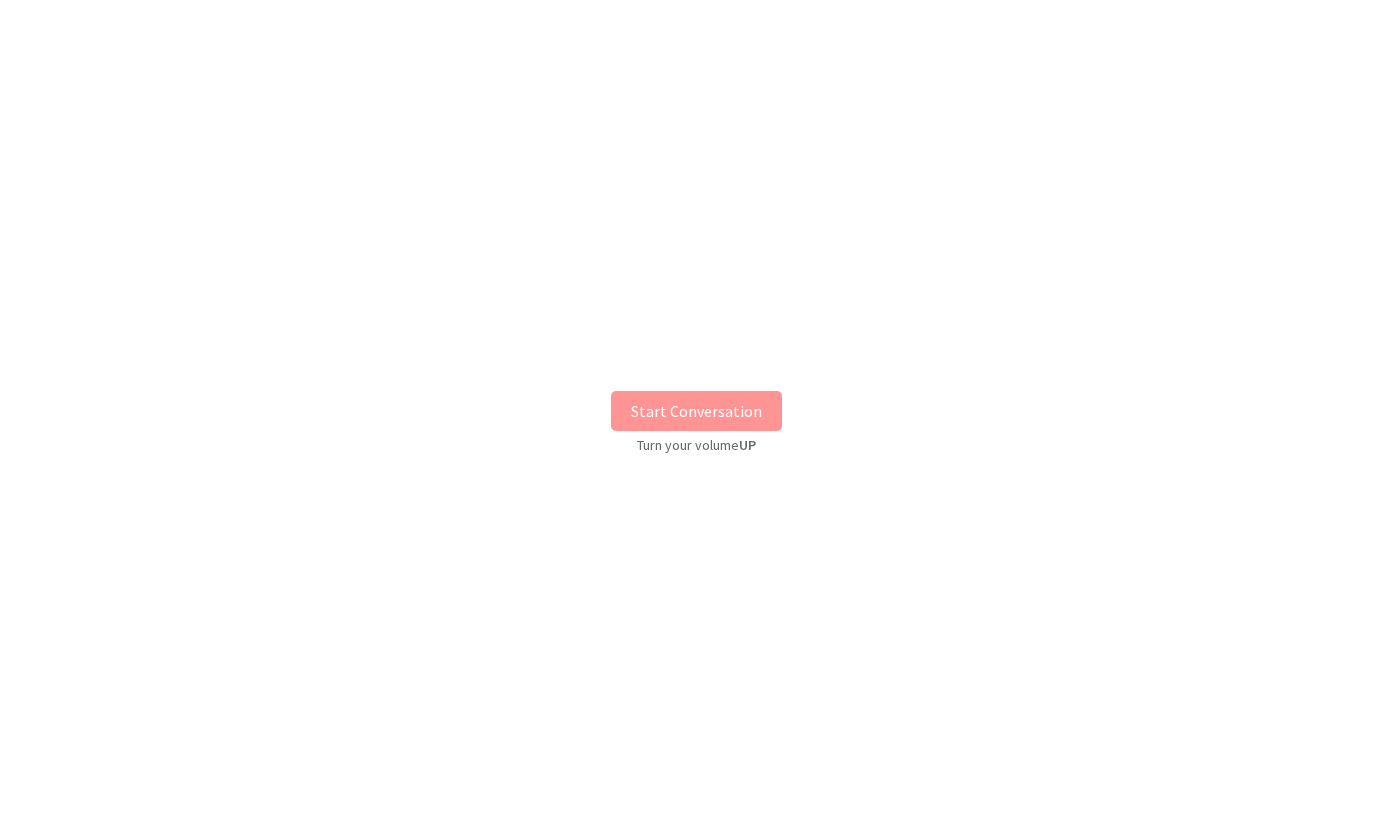scroll, scrollTop: 0, scrollLeft: 0, axis: both 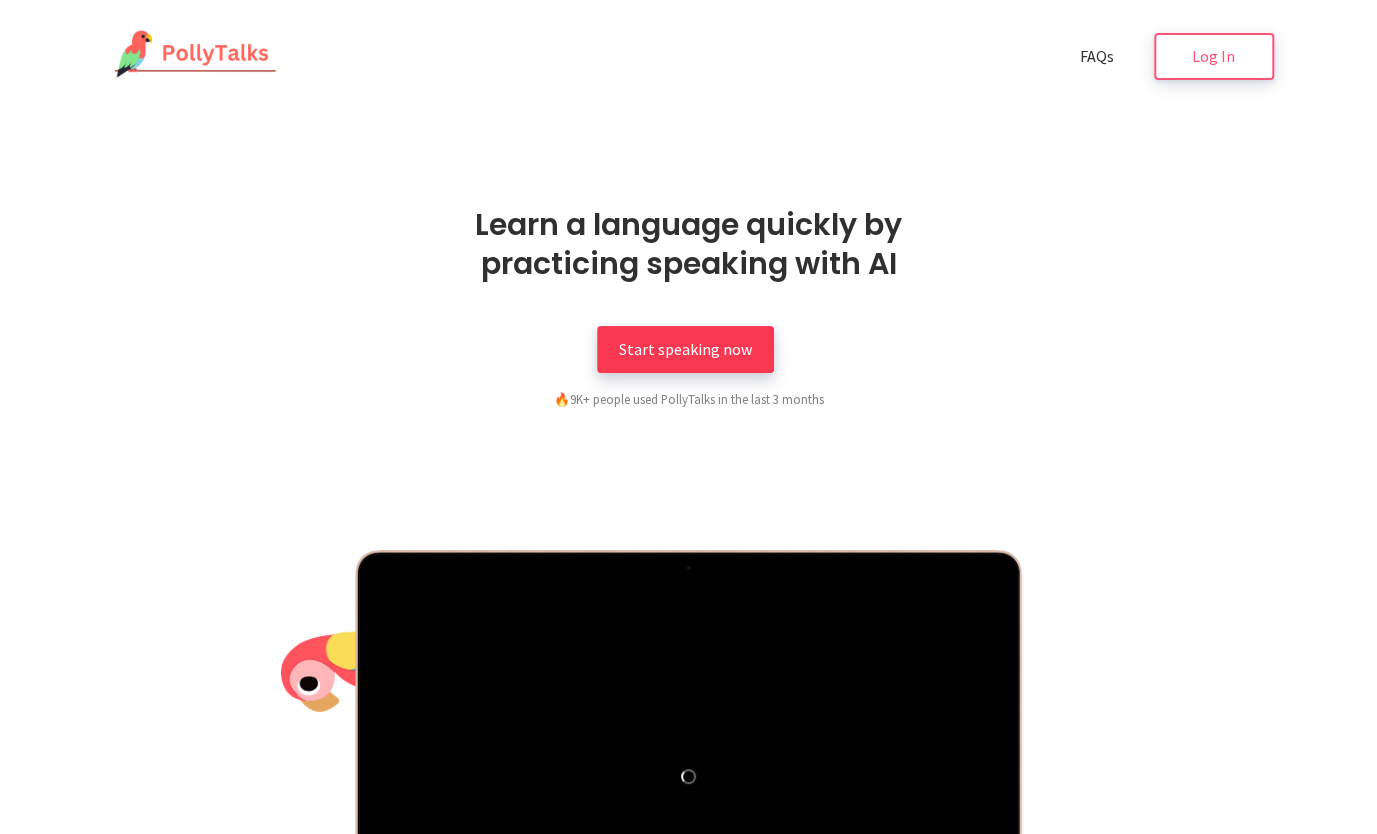click on "Start speaking now" at bounding box center [685, 349] 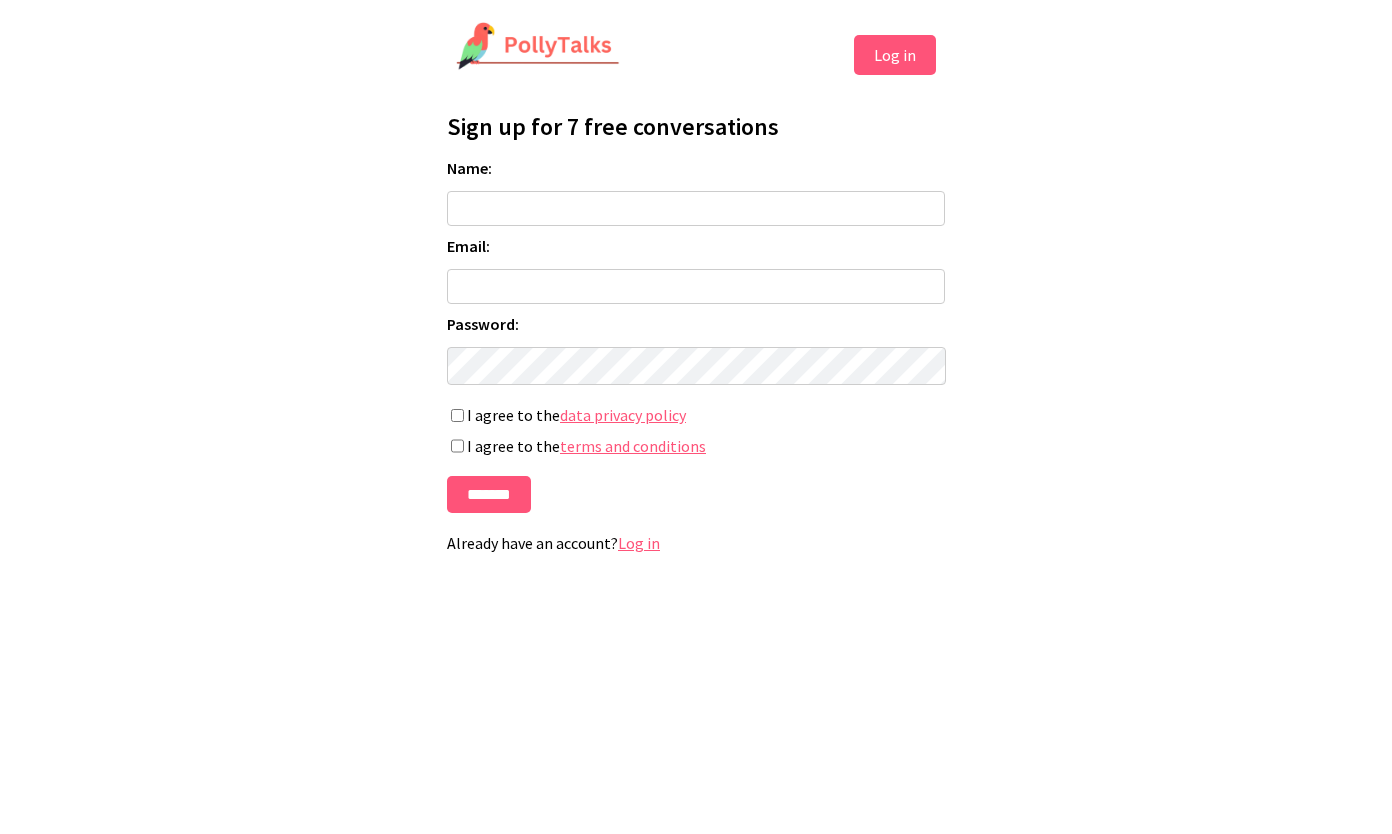 scroll, scrollTop: 0, scrollLeft: 0, axis: both 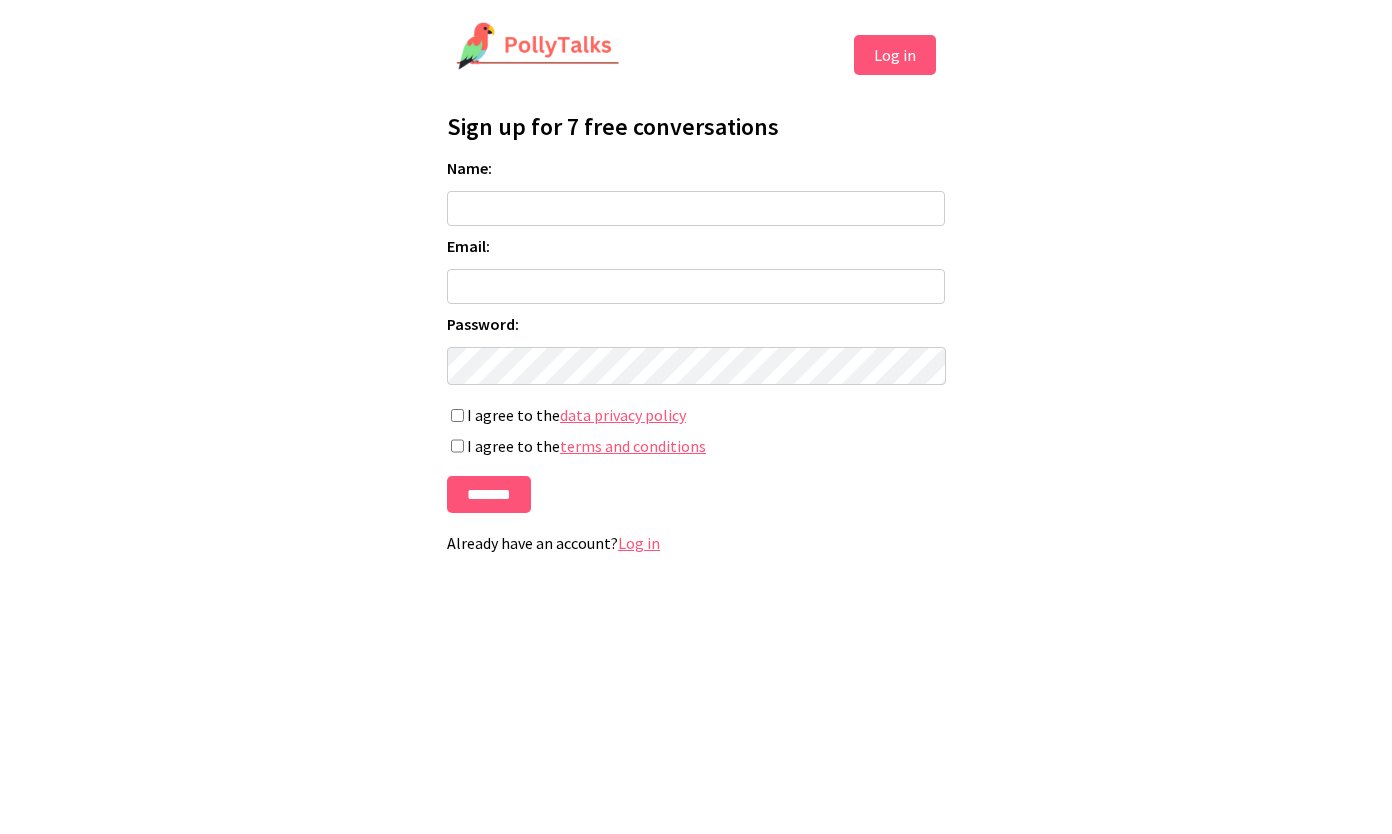 drag, startPoint x: 904, startPoint y: 50, endPoint x: 883, endPoint y: 74, distance: 31.890438 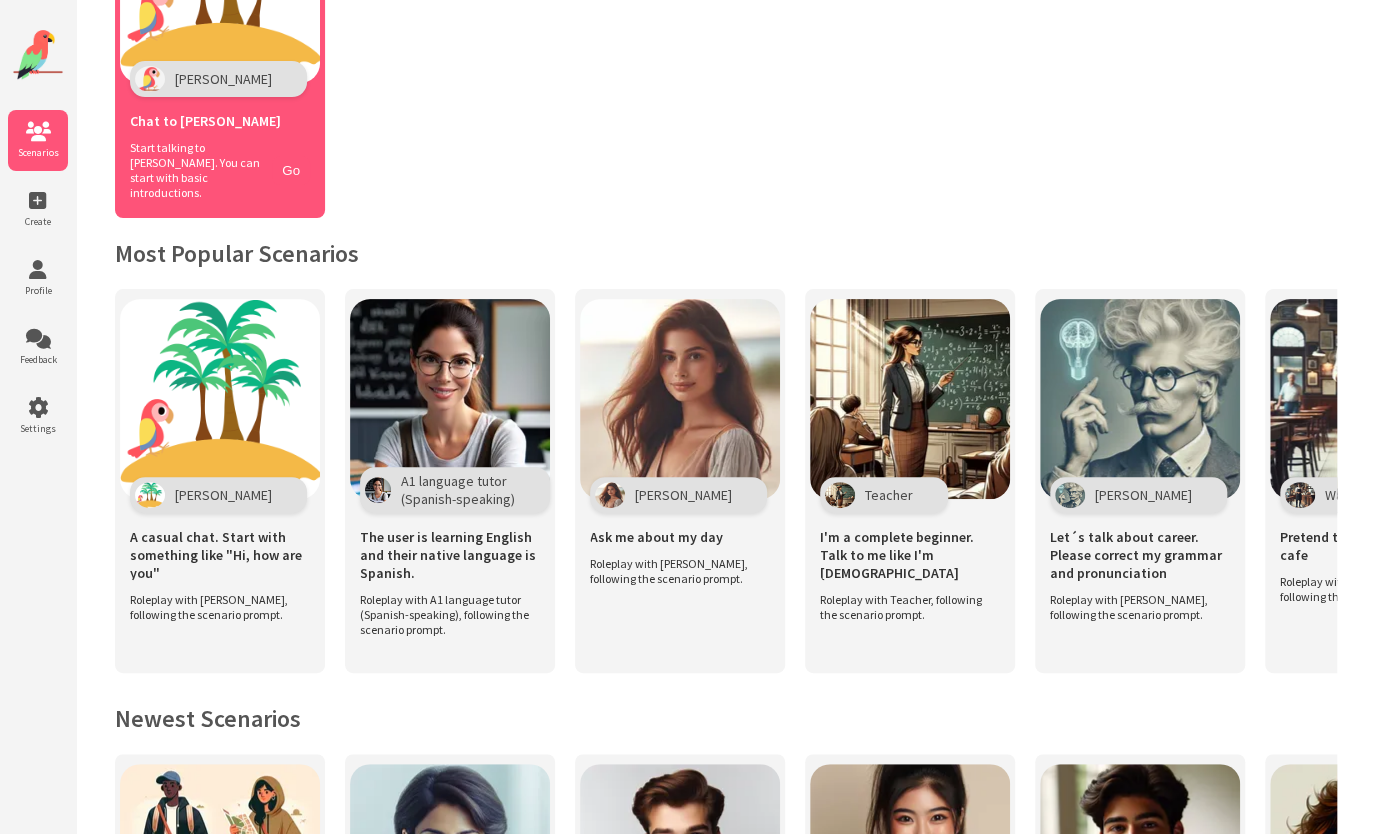 scroll, scrollTop: 100, scrollLeft: 0, axis: vertical 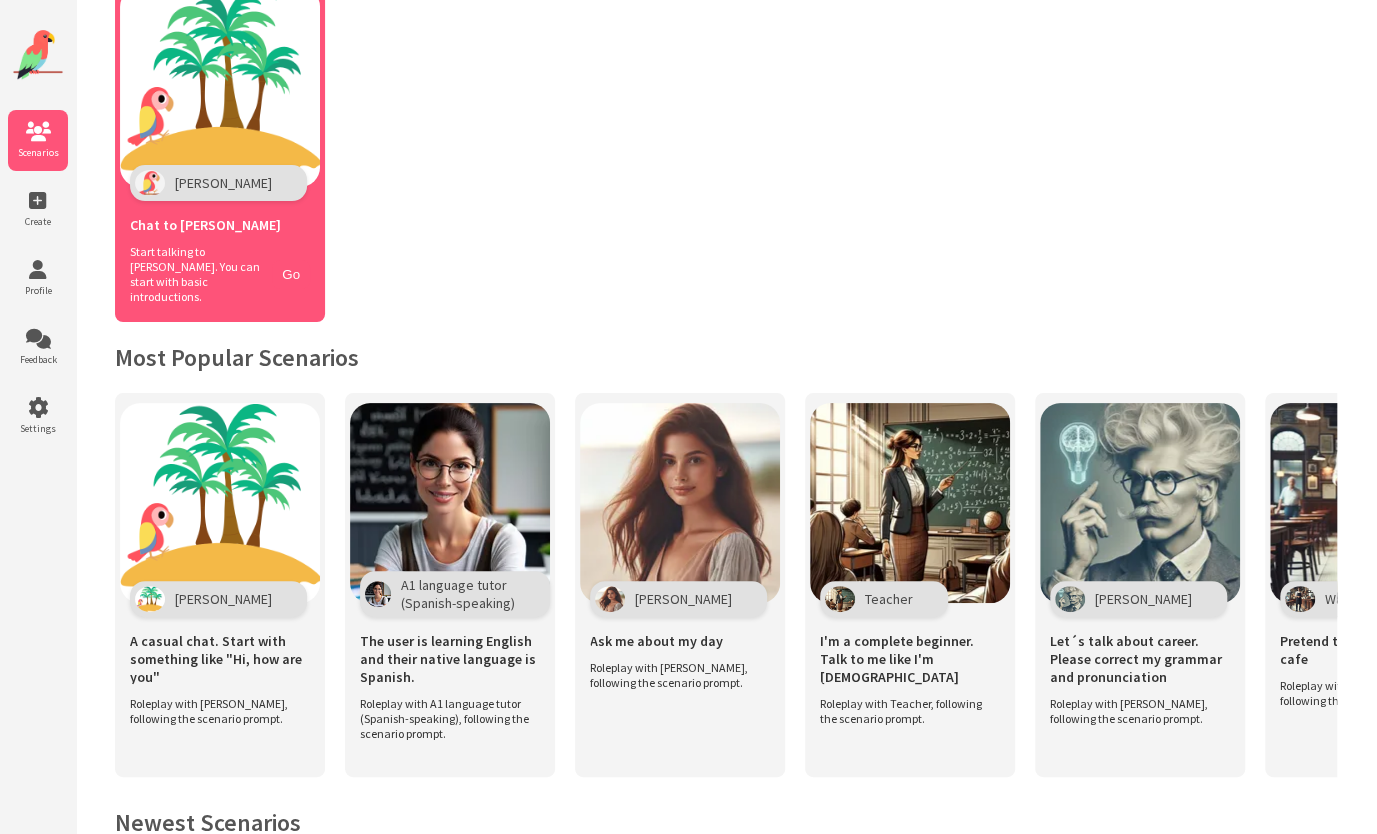 click on "Start talking to [PERSON_NAME]. You can start with basic introductions." at bounding box center [196, 274] 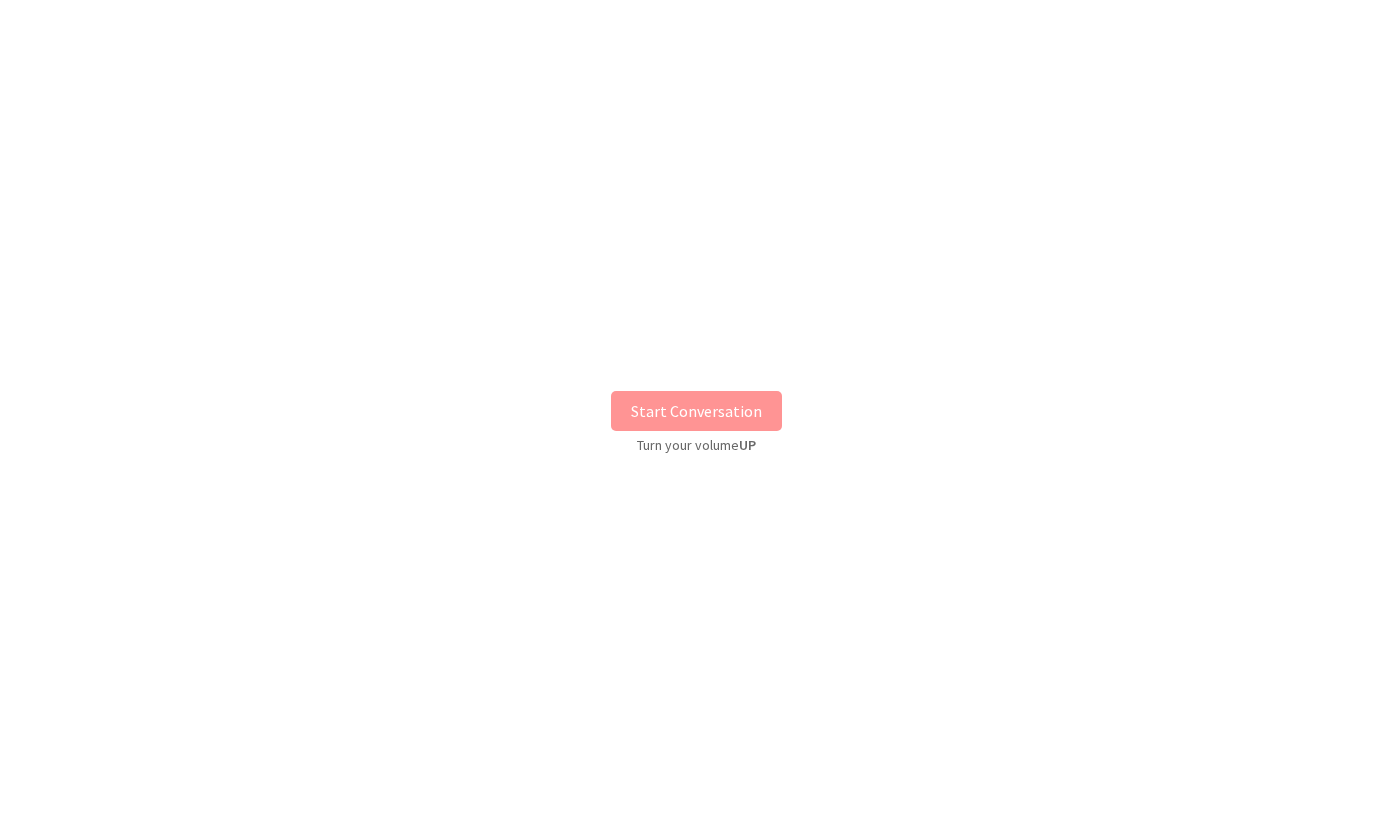 scroll, scrollTop: 0, scrollLeft: 0, axis: both 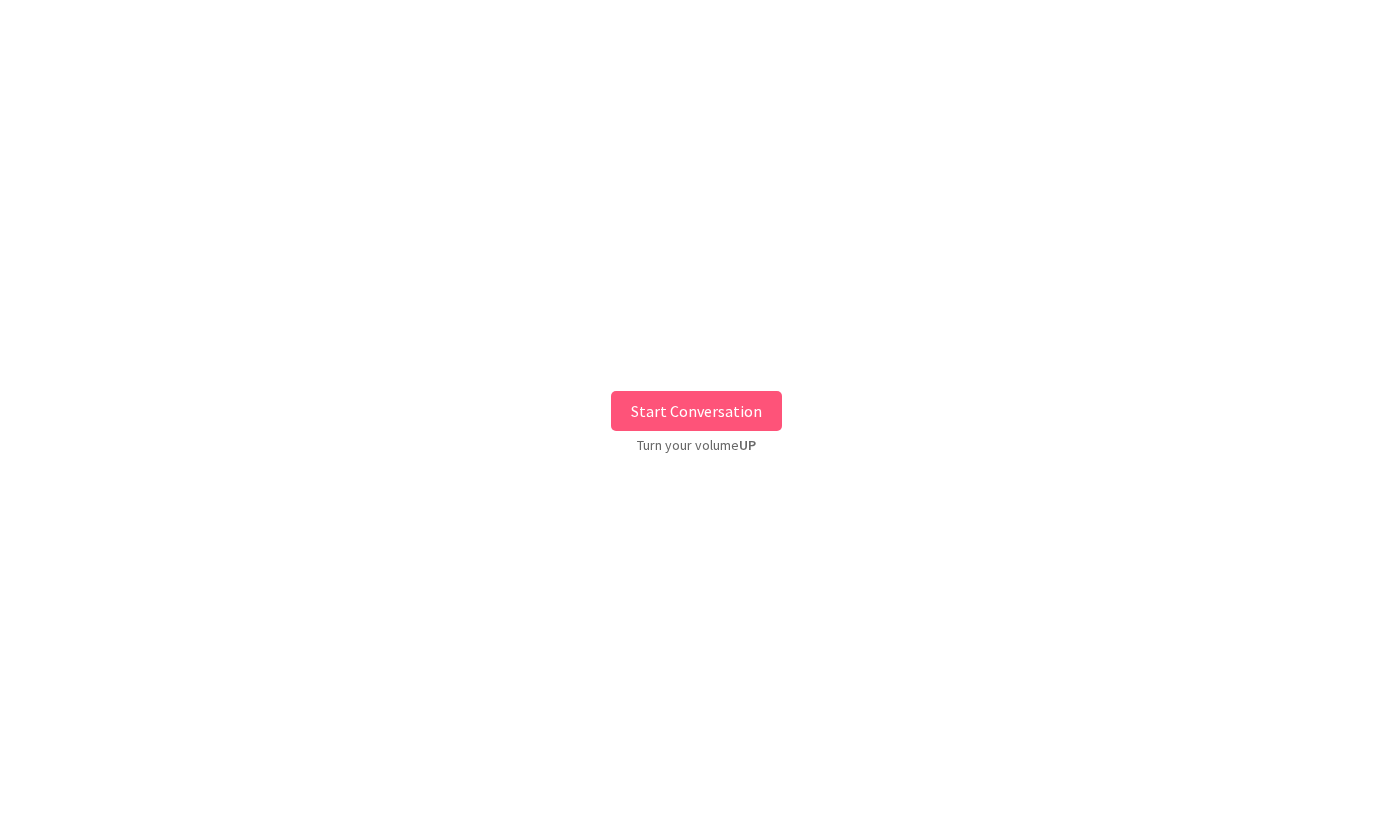 drag, startPoint x: 1385, startPoint y: 0, endPoint x: 622, endPoint y: 232, distance: 797.4917 